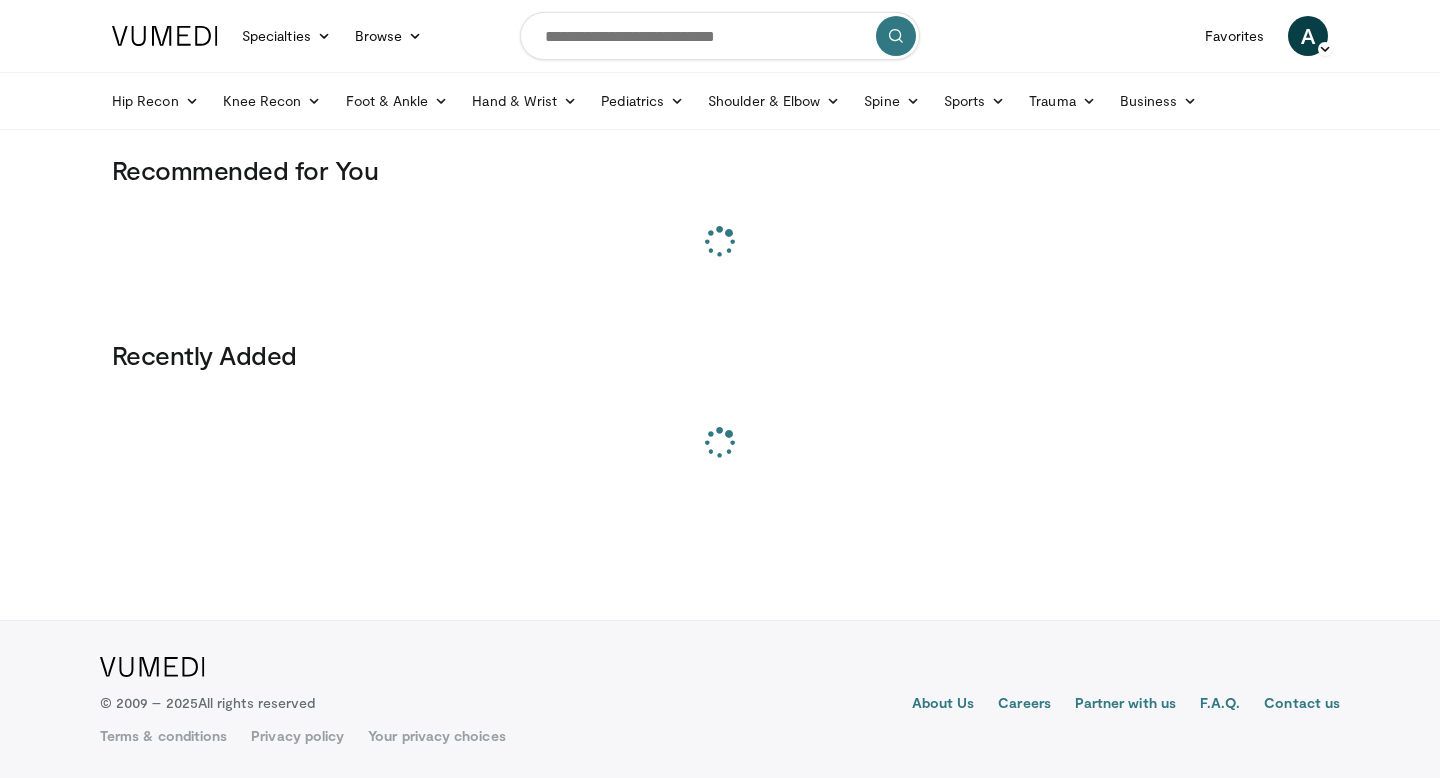 scroll, scrollTop: 0, scrollLeft: 0, axis: both 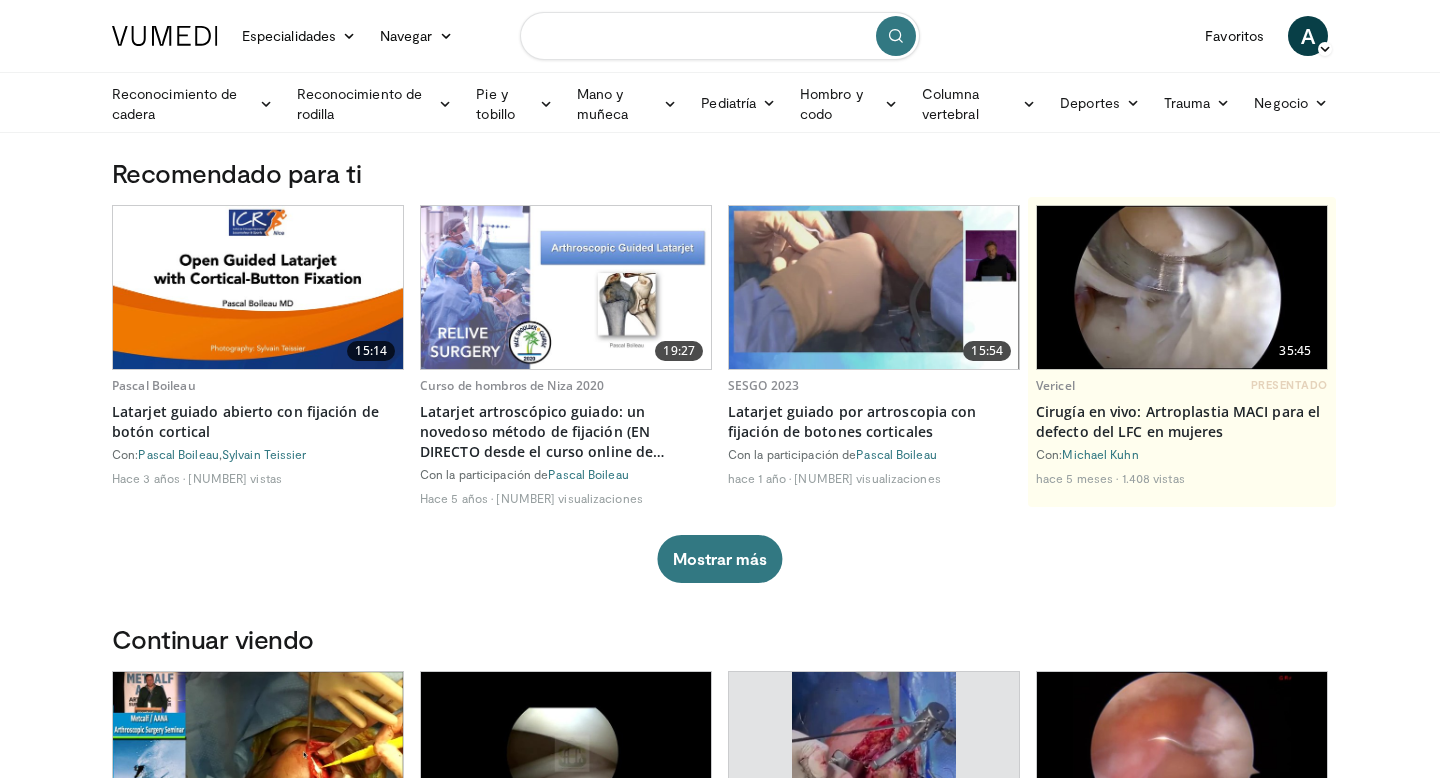 click at bounding box center [720, 36] 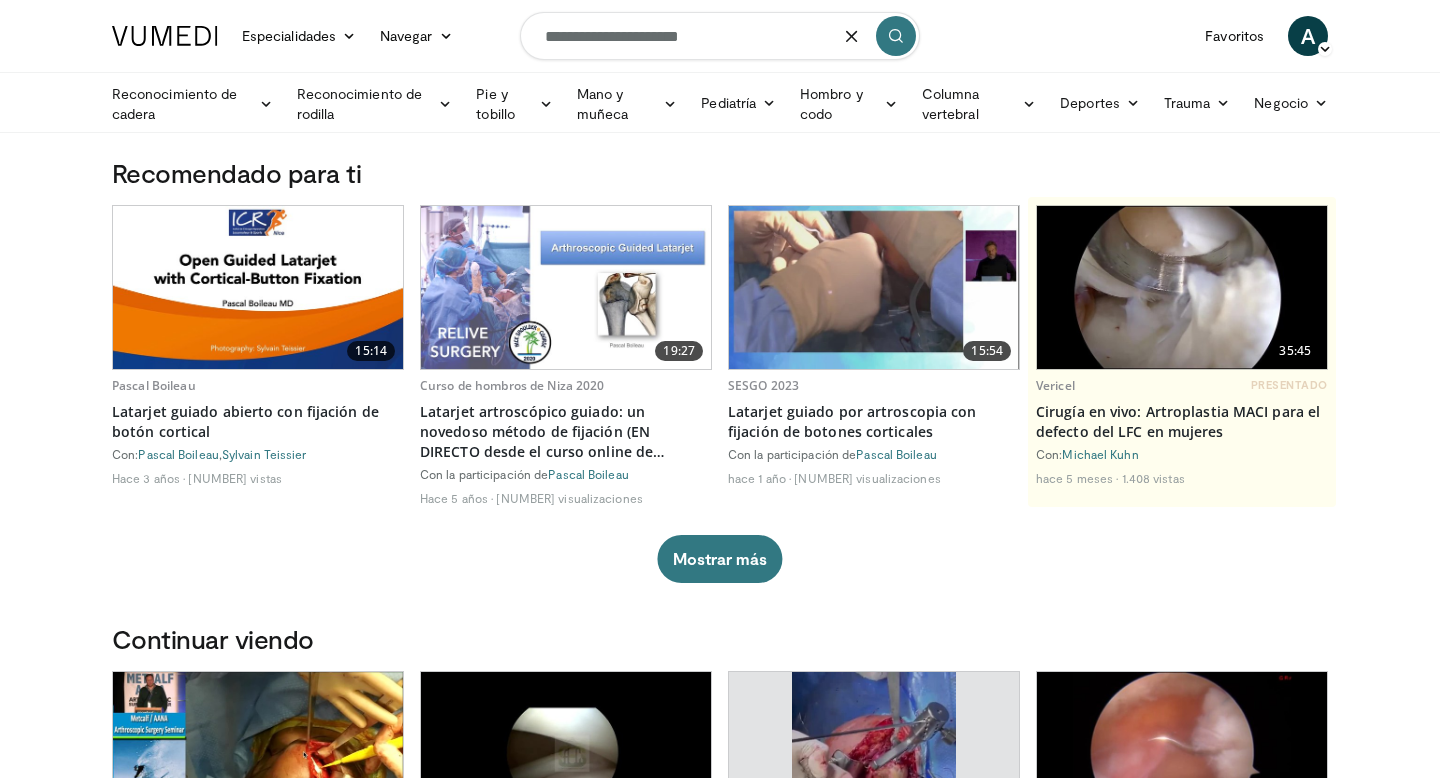type on "**********" 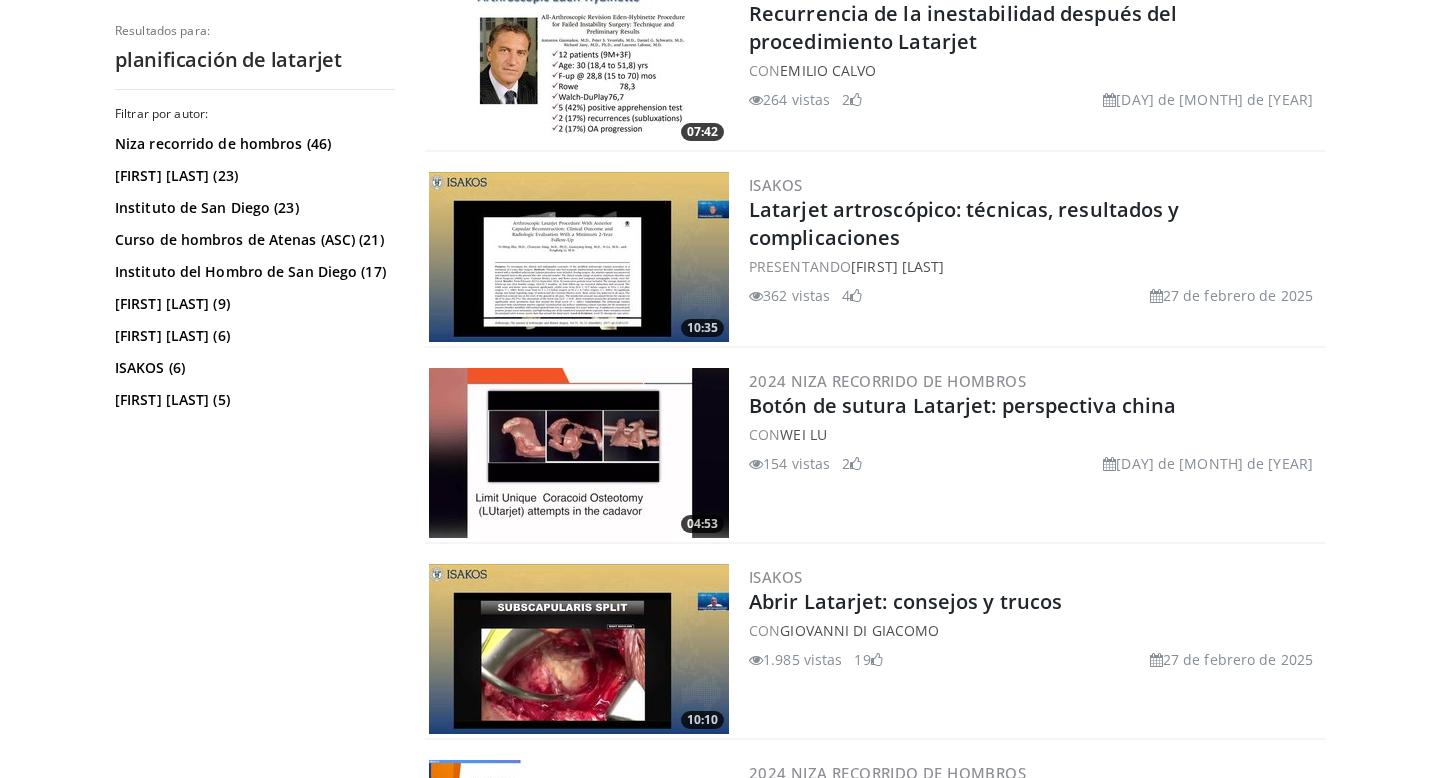 scroll, scrollTop: 653, scrollLeft: 0, axis: vertical 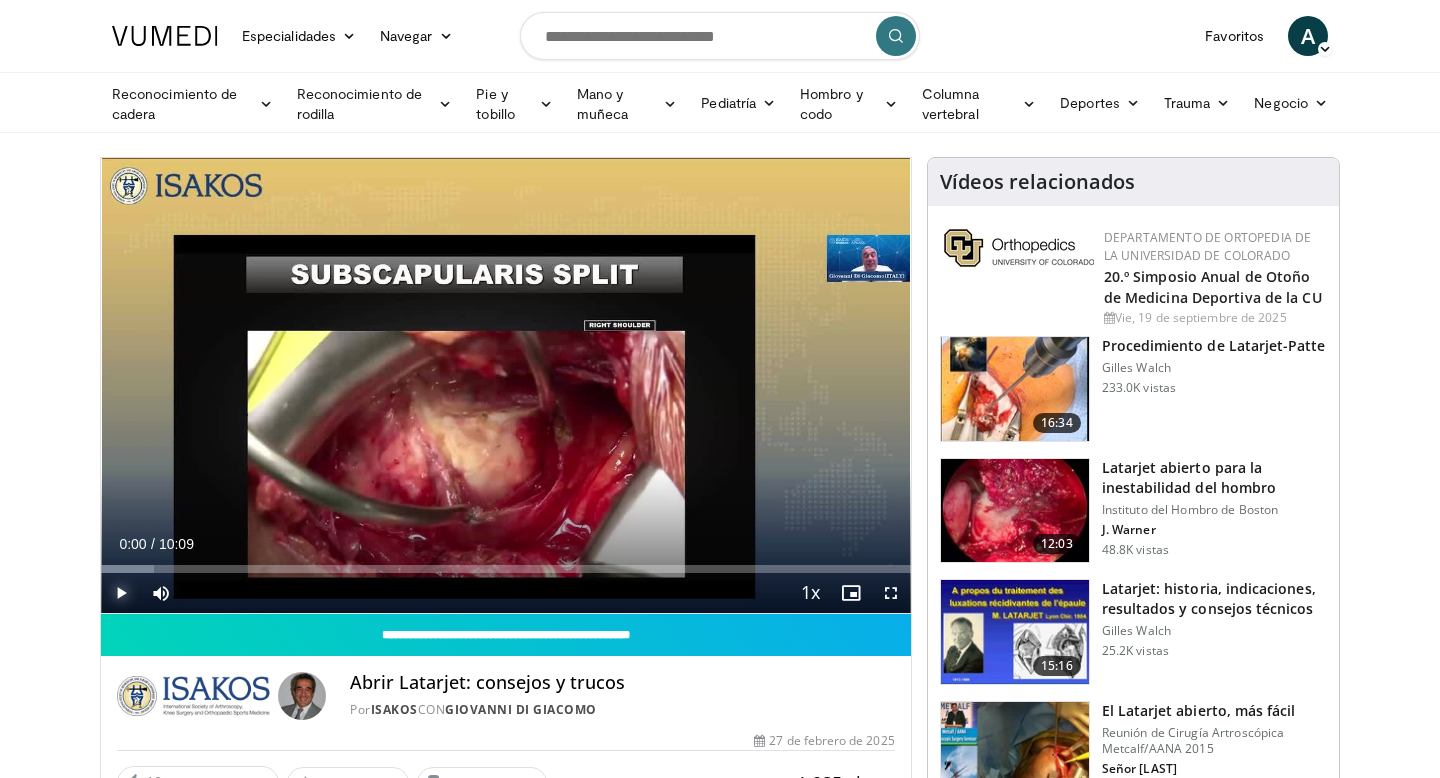 click at bounding box center [121, 593] 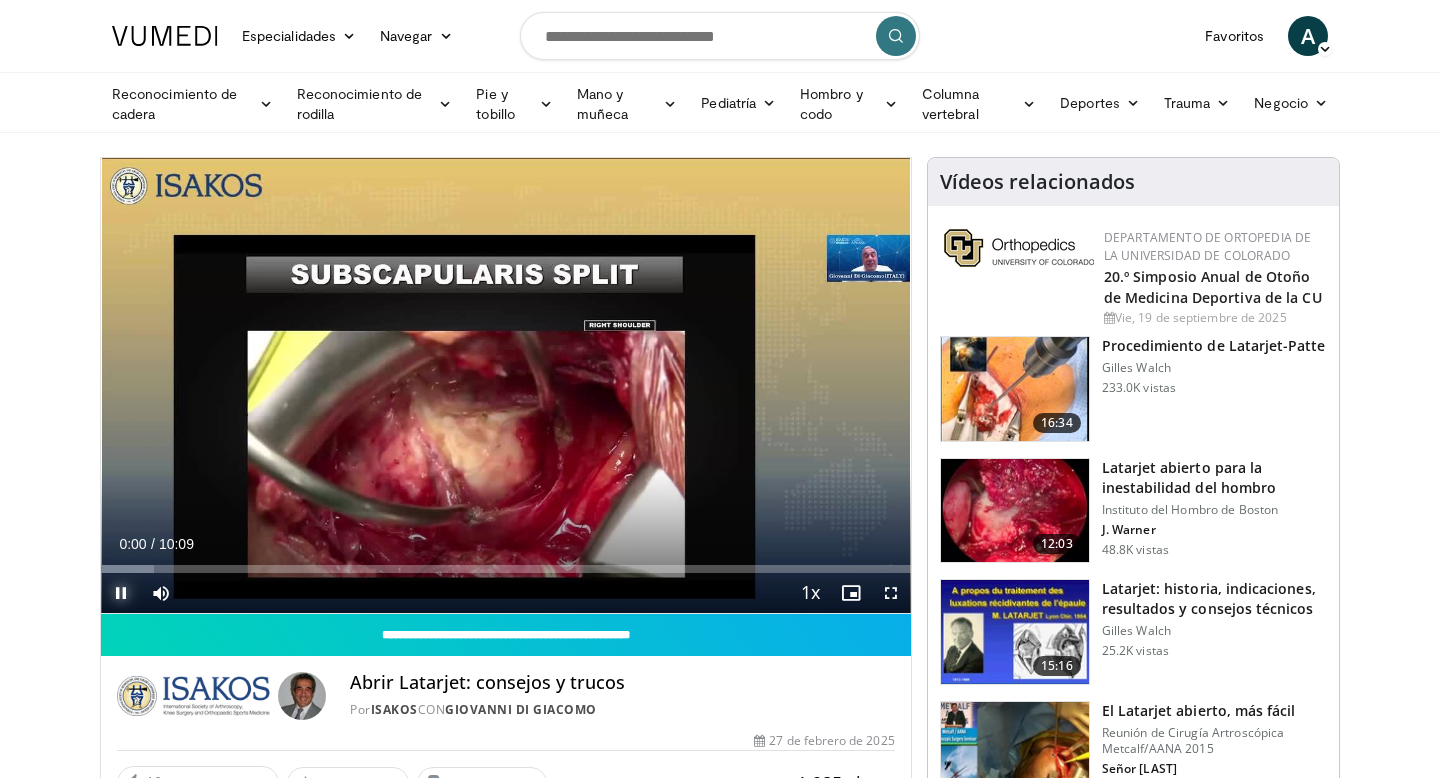 click at bounding box center [121, 593] 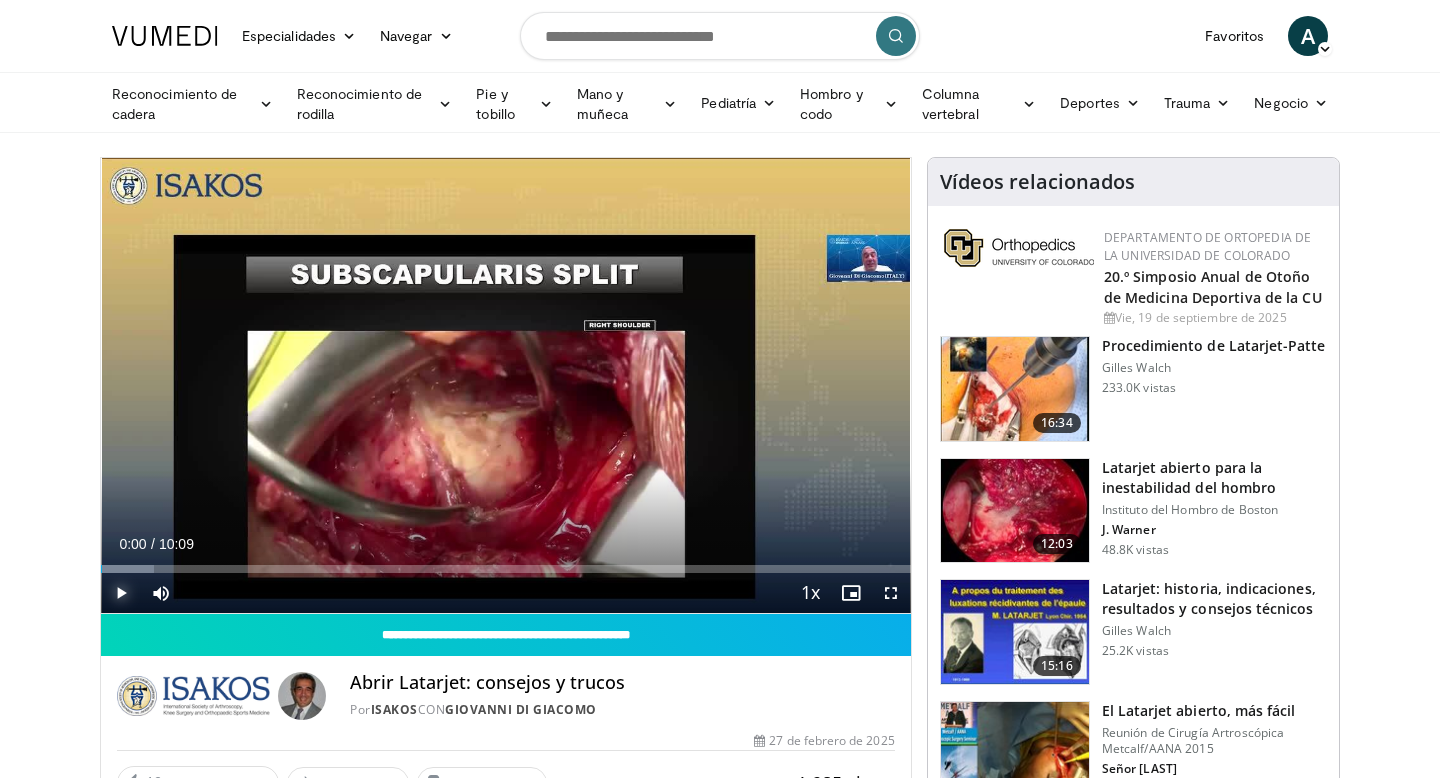 click at bounding box center (121, 593) 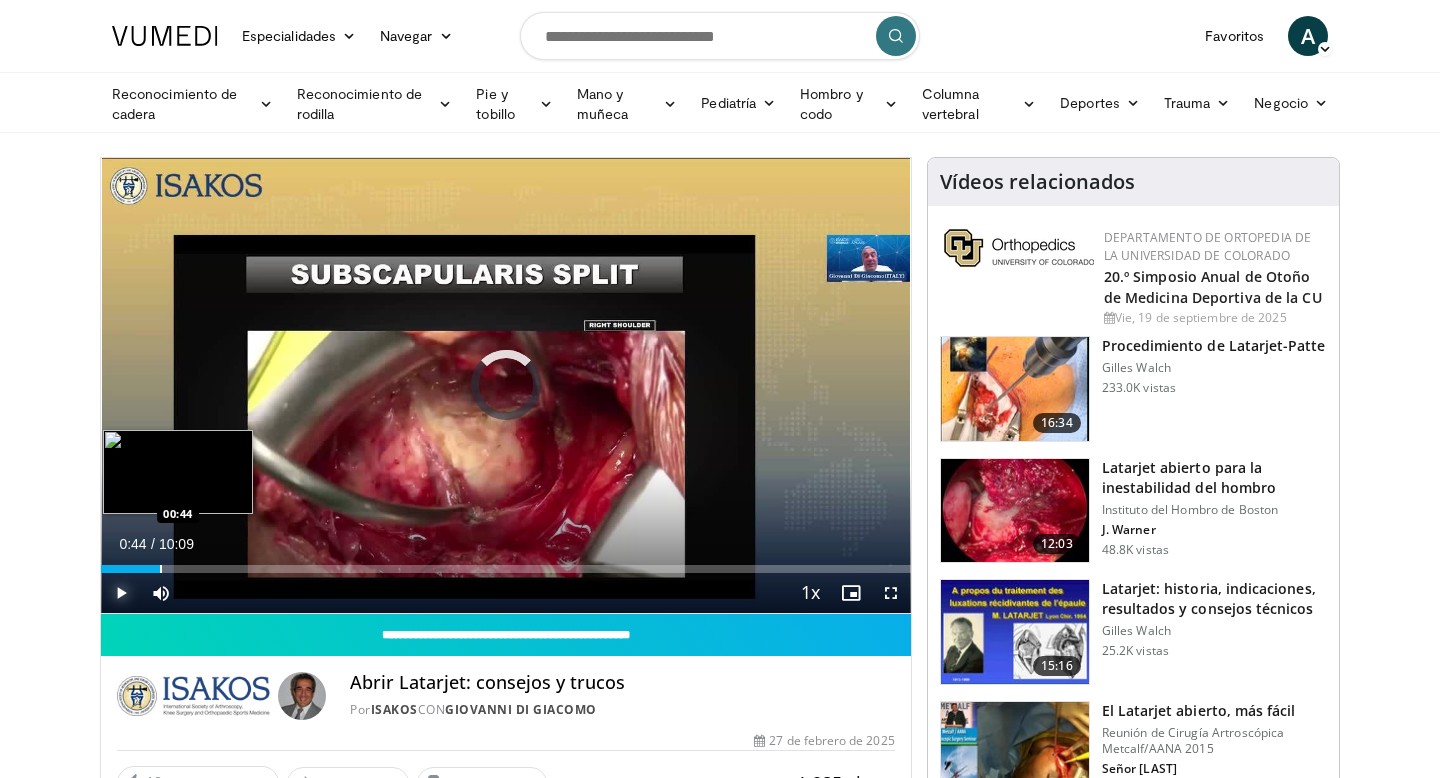 click at bounding box center [161, 569] 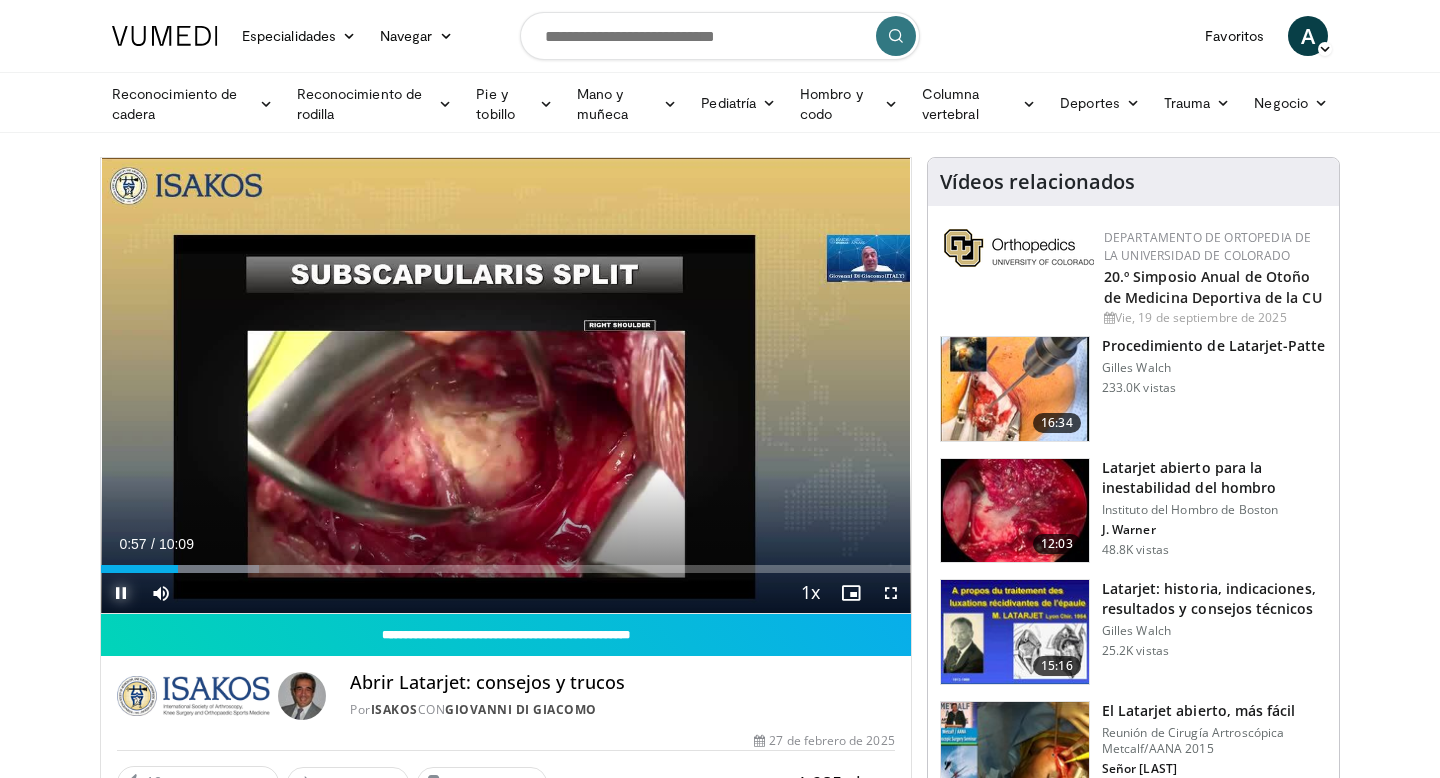 click at bounding box center [121, 593] 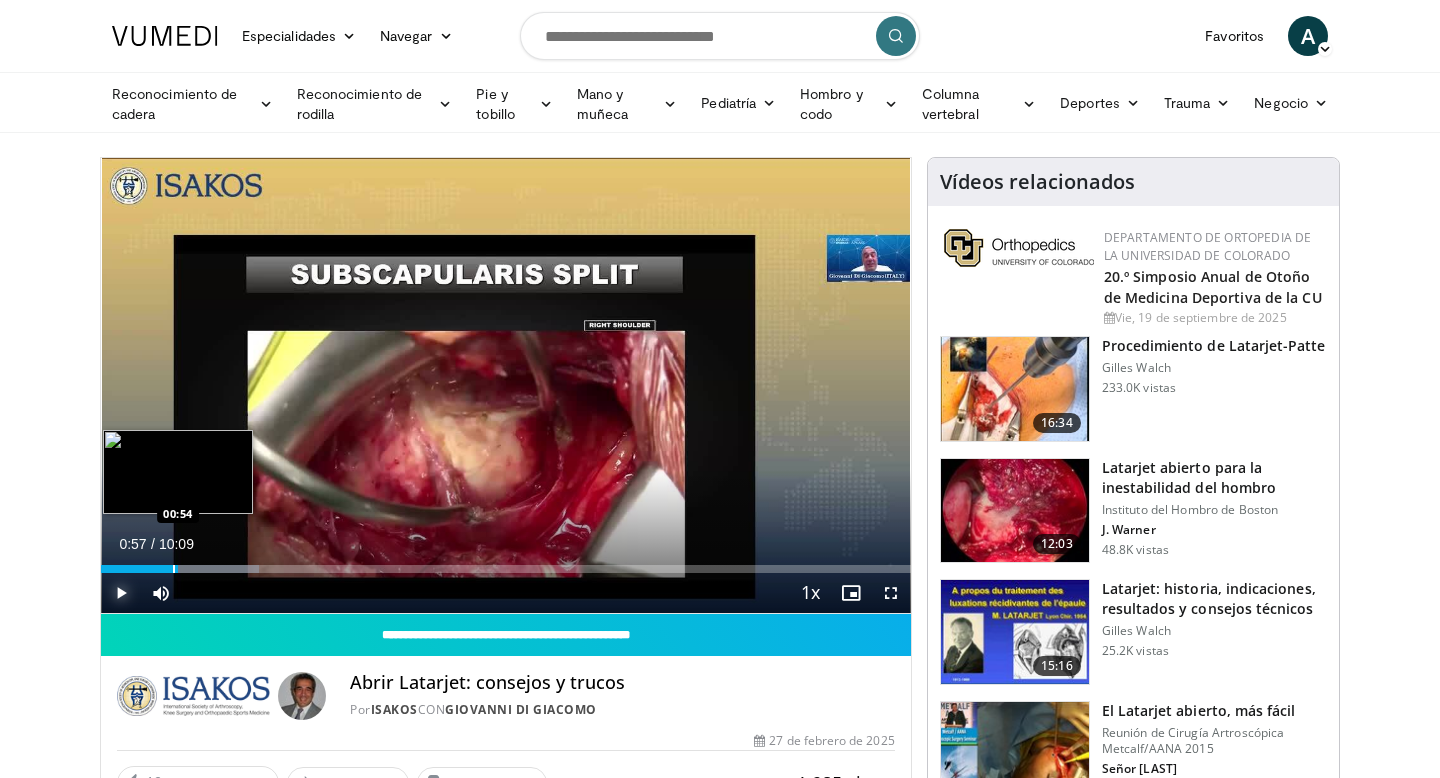 click at bounding box center [174, 569] 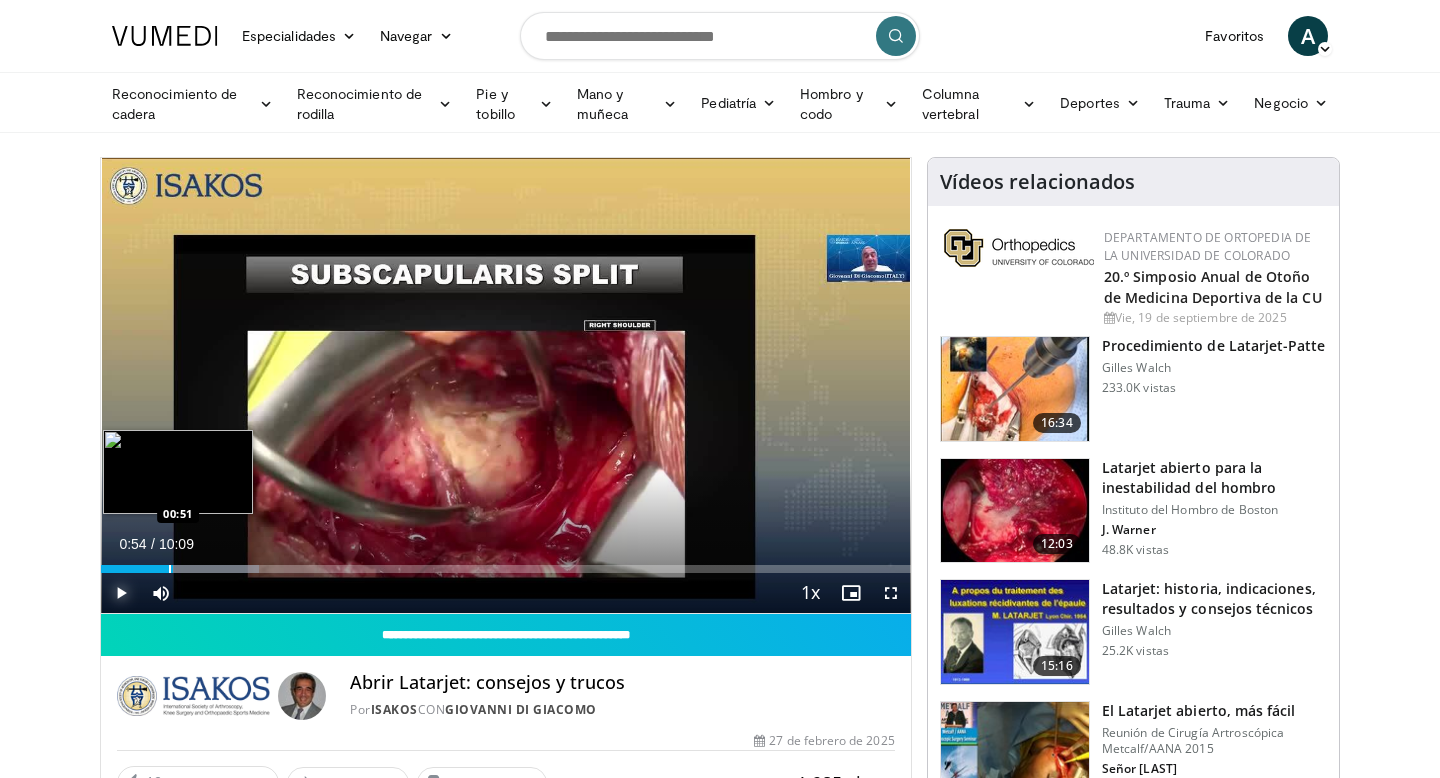 click at bounding box center [170, 569] 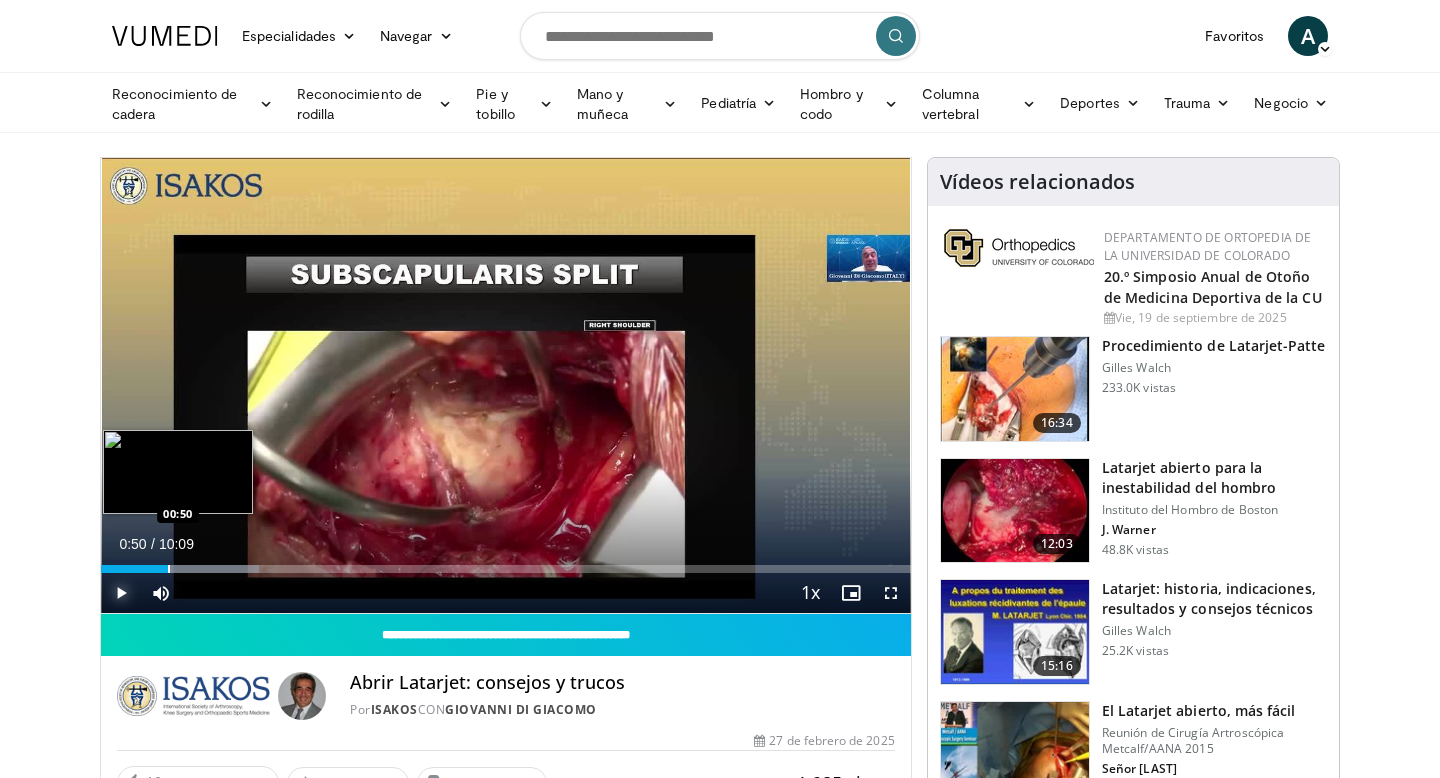 click at bounding box center [169, 569] 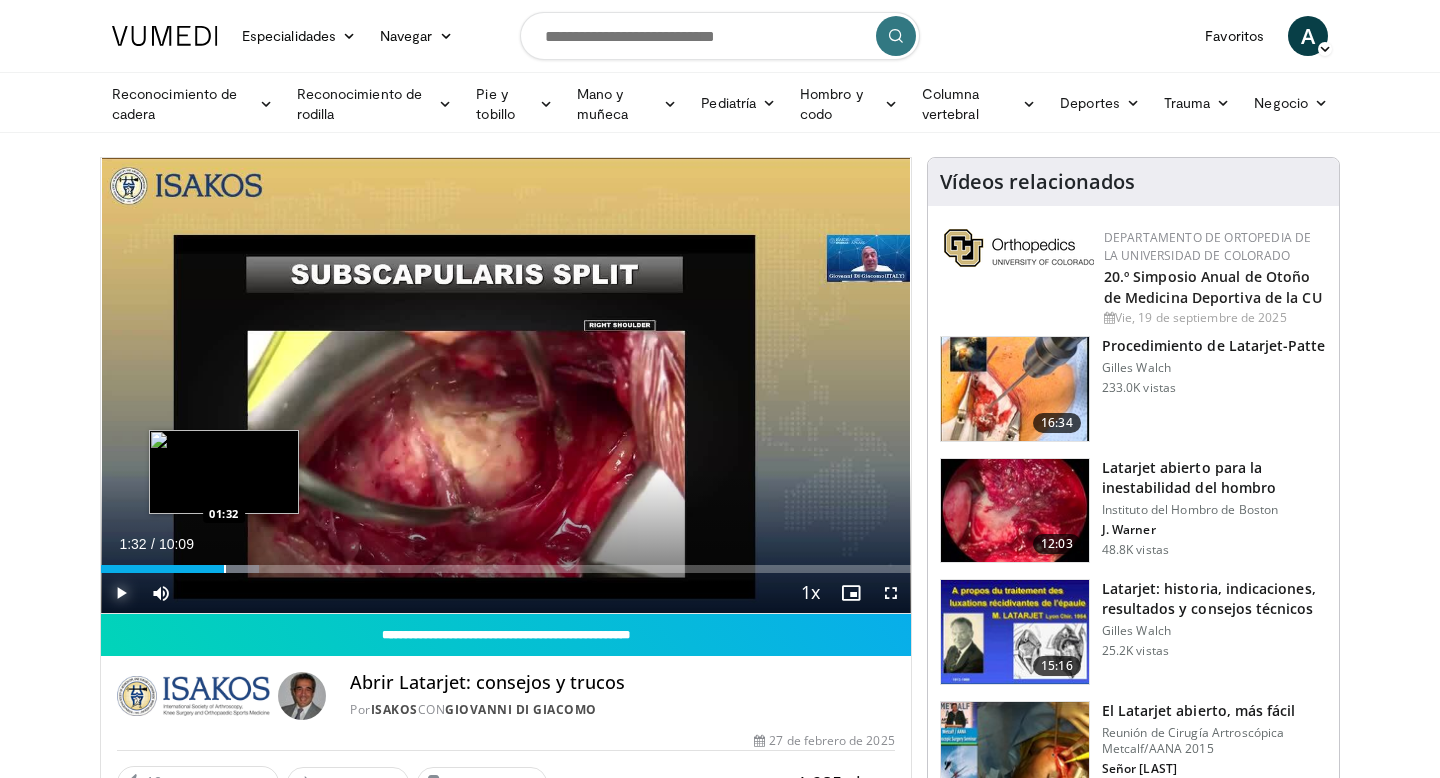 click at bounding box center (225, 569) 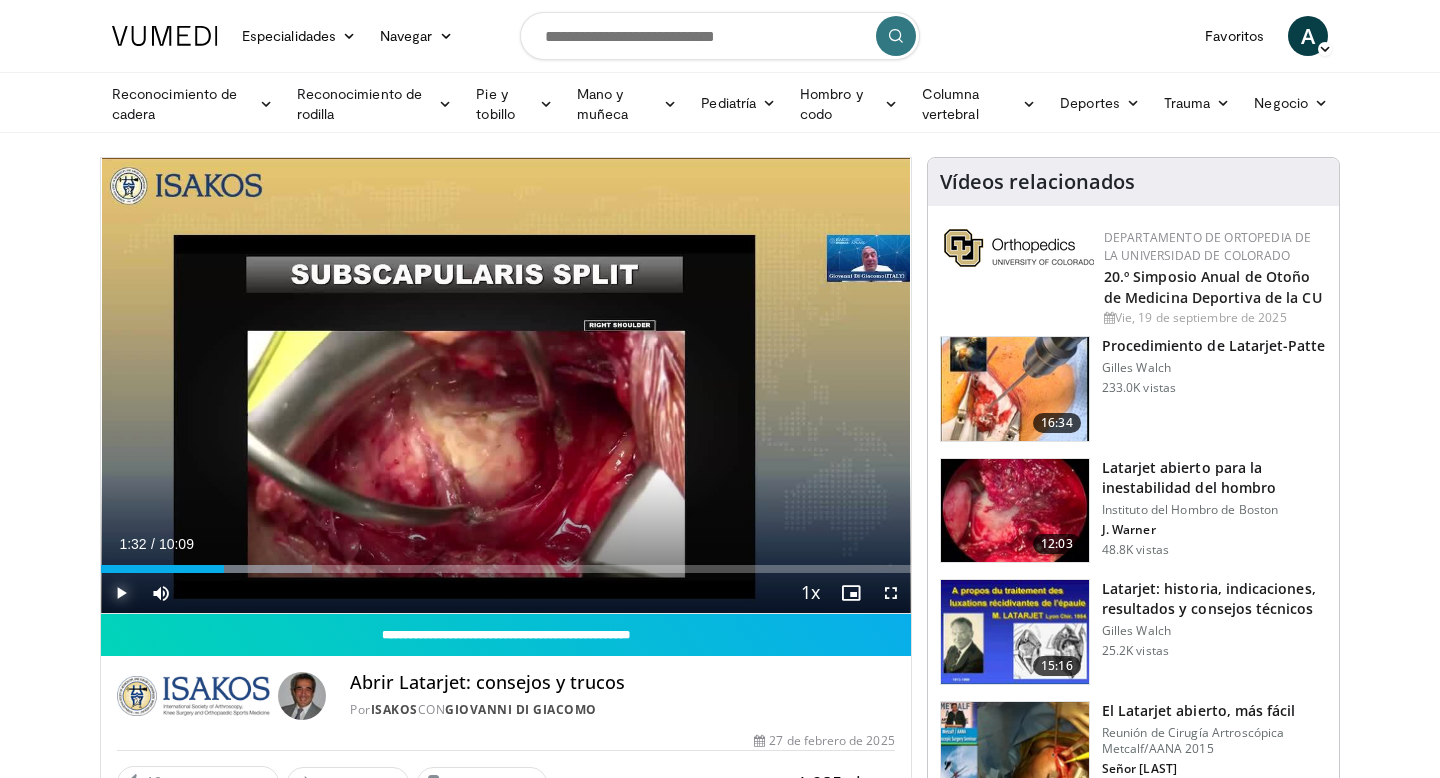 click at bounding box center (121, 593) 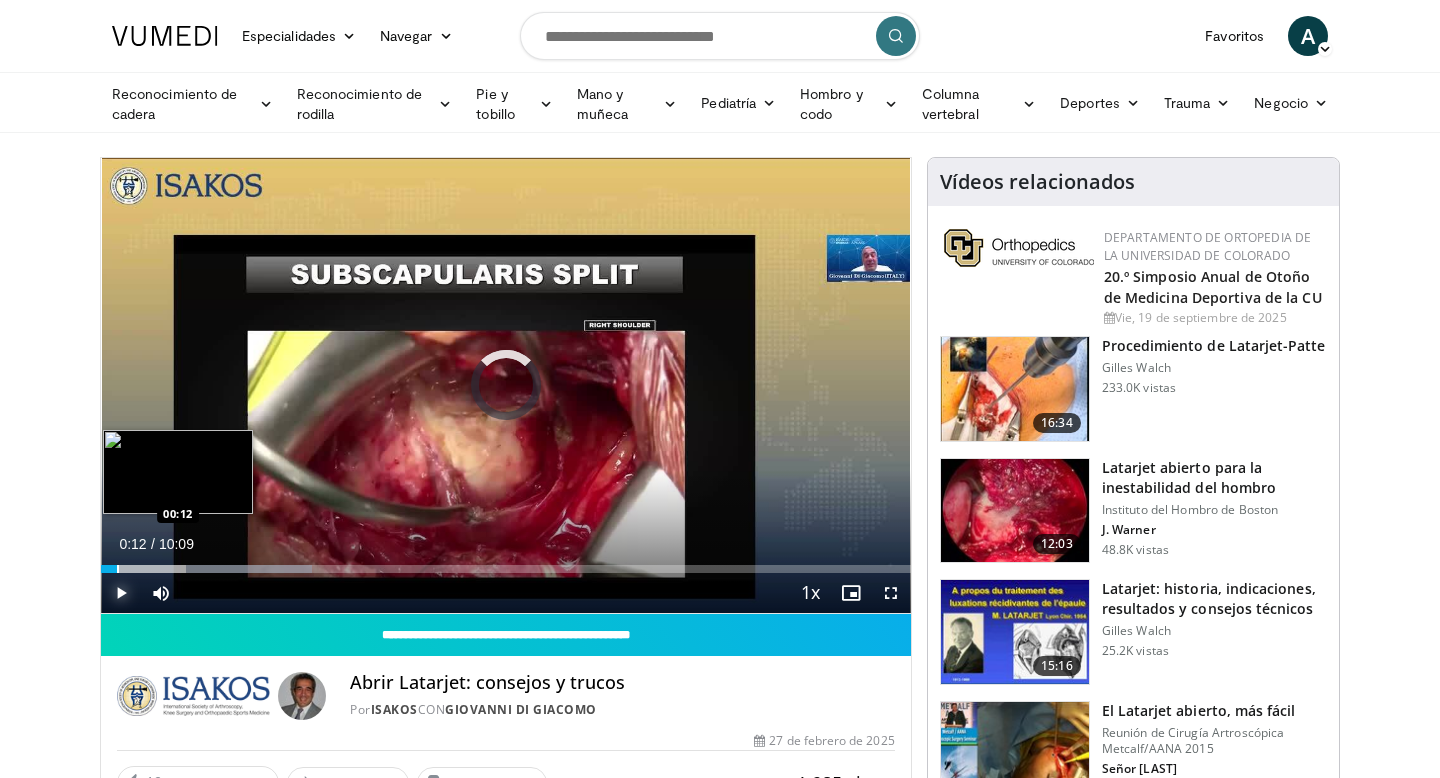 click at bounding box center (118, 569) 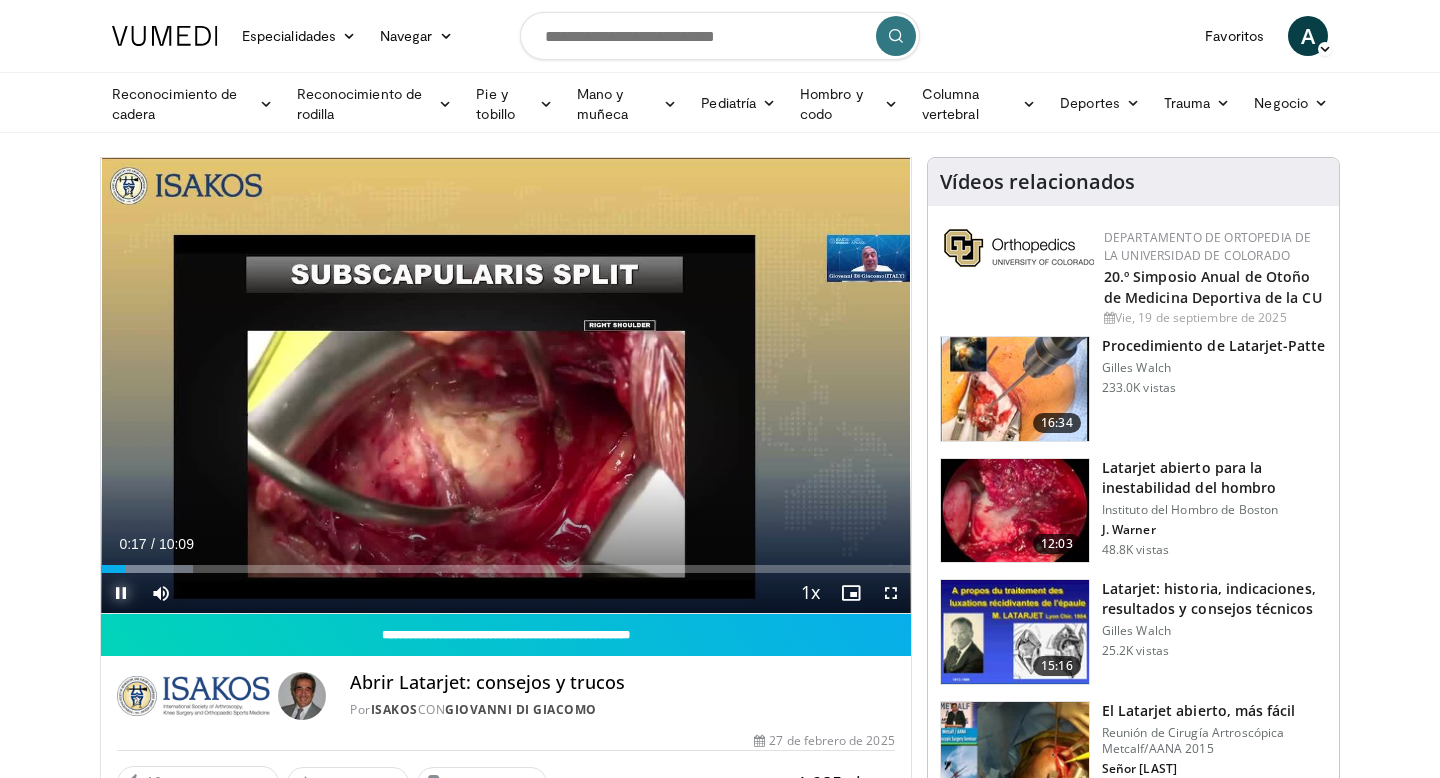 click at bounding box center (121, 593) 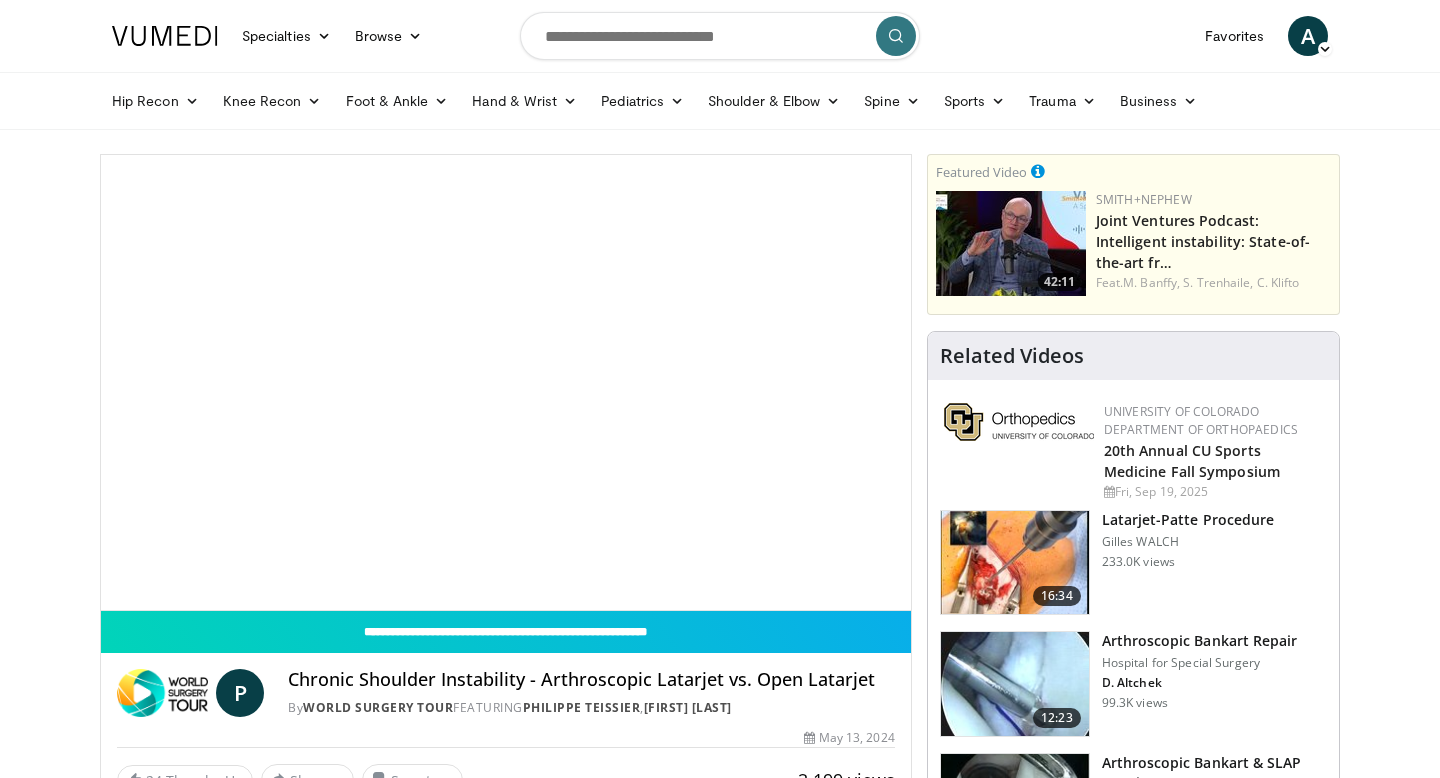 scroll, scrollTop: 0, scrollLeft: 0, axis: both 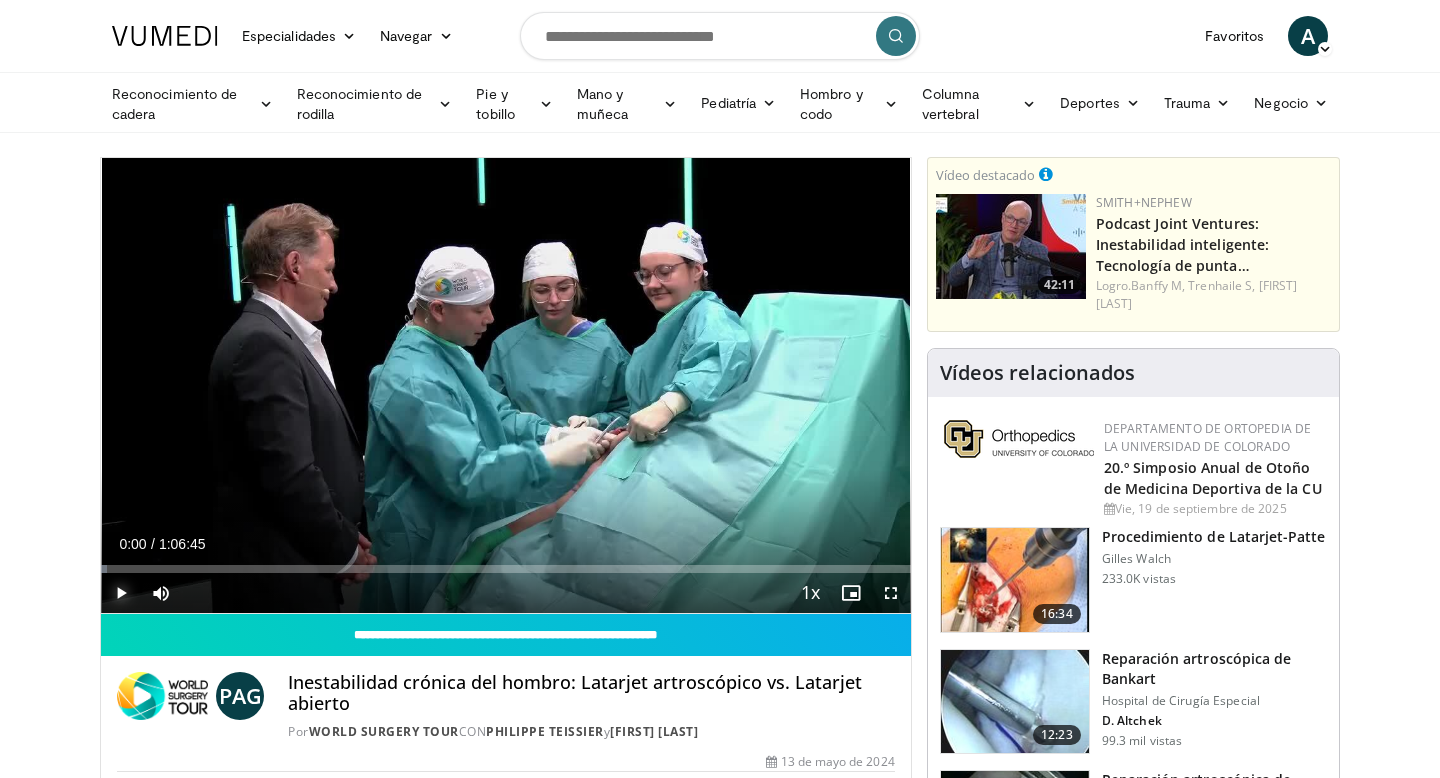 click at bounding box center [121, 593] 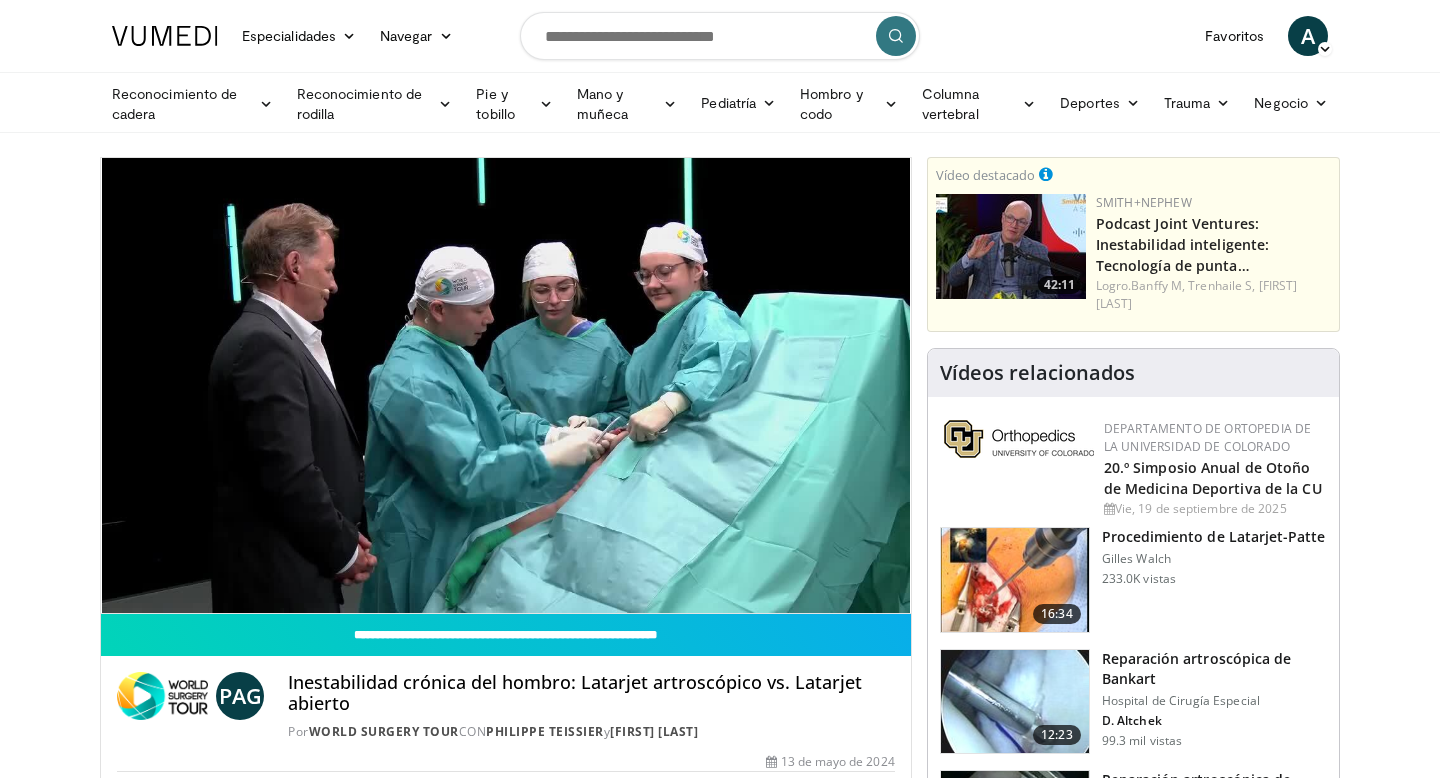 click on "10 seconds
Tap to unmute" at bounding box center (506, 385) 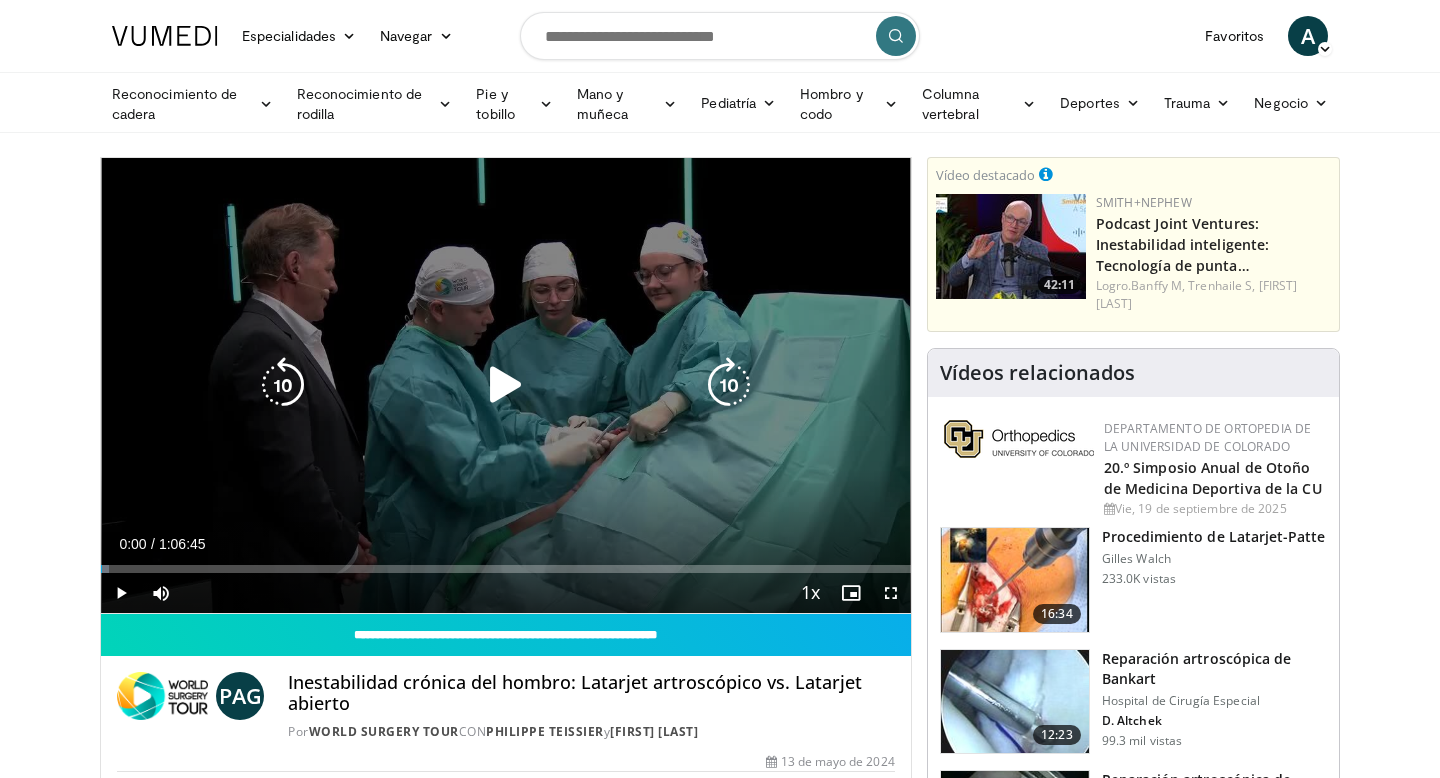 click at bounding box center (506, 385) 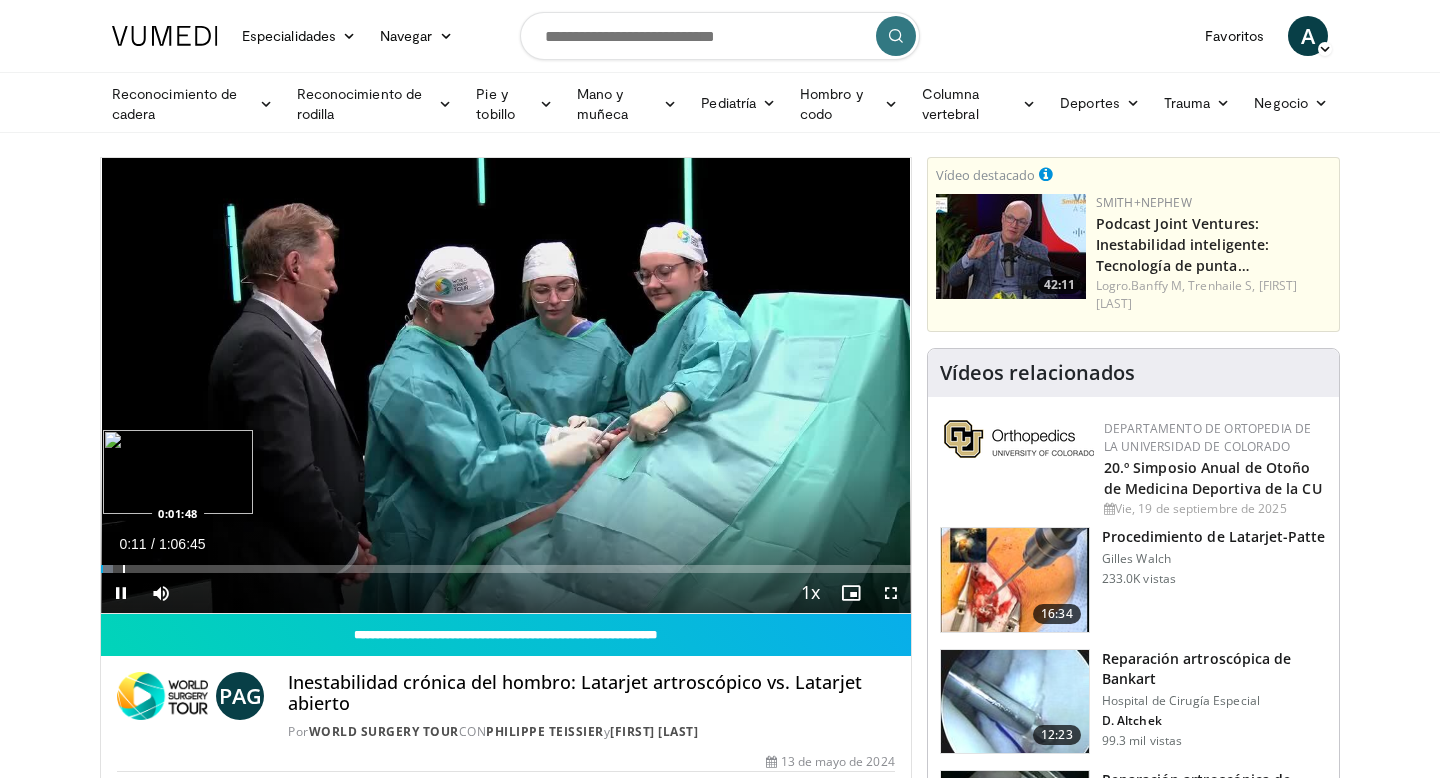 click at bounding box center (124, 569) 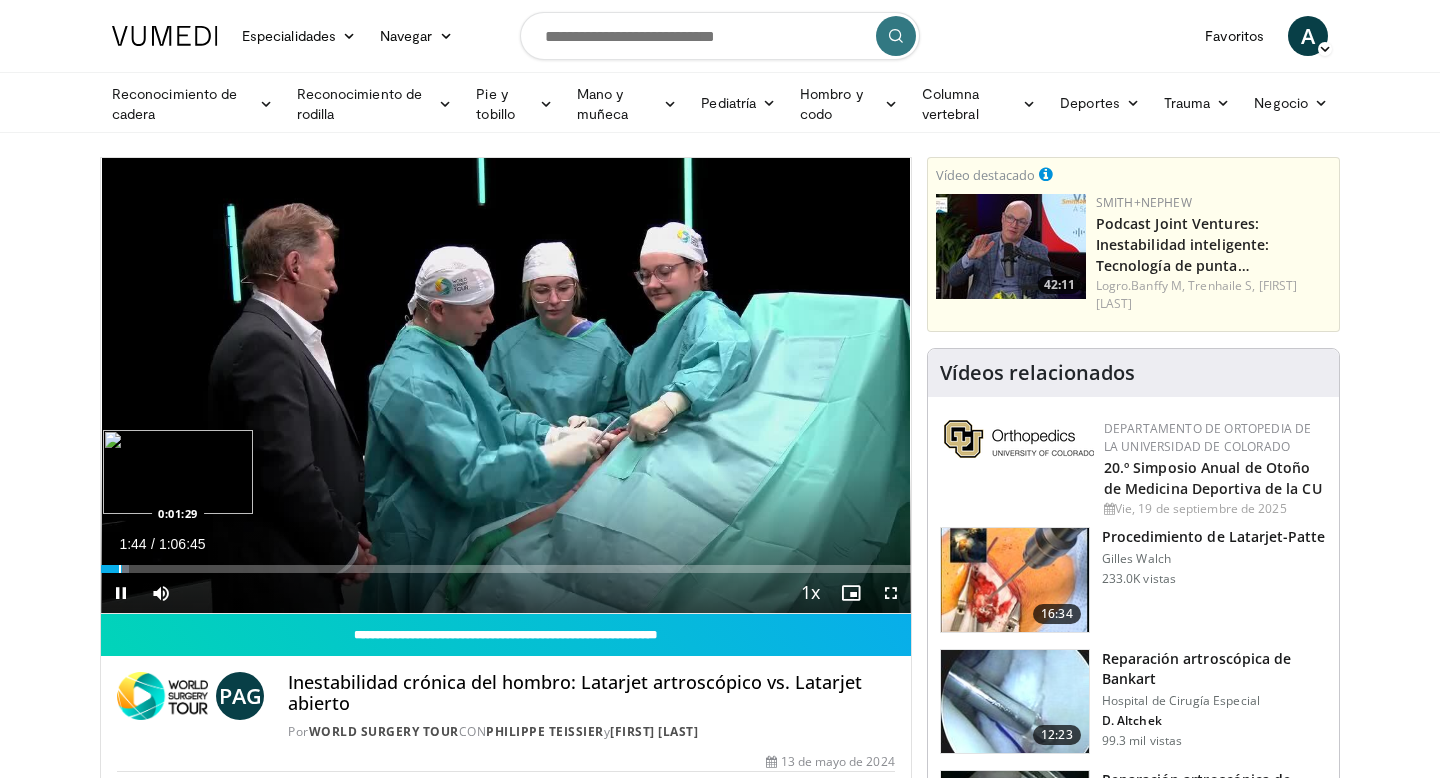 click at bounding box center [120, 569] 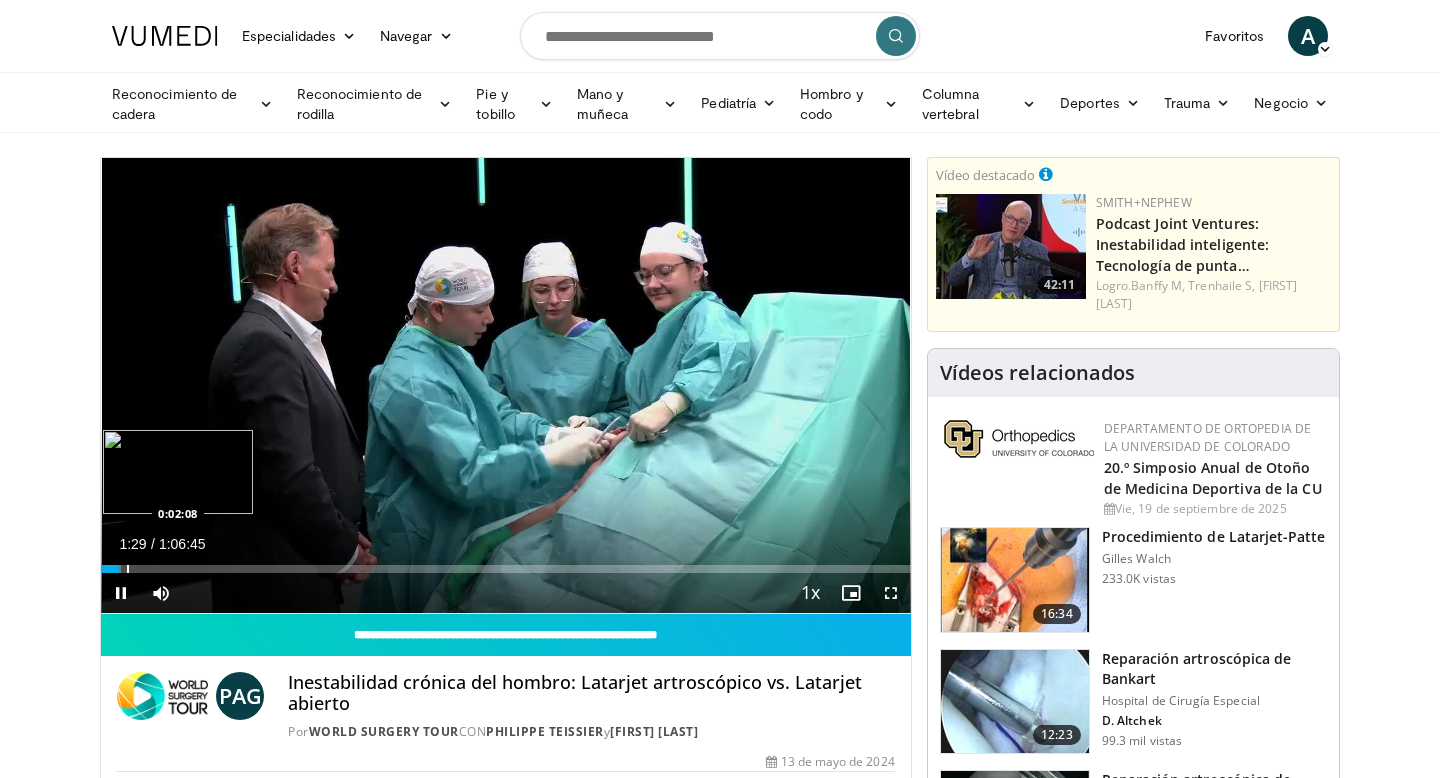 click at bounding box center [128, 569] 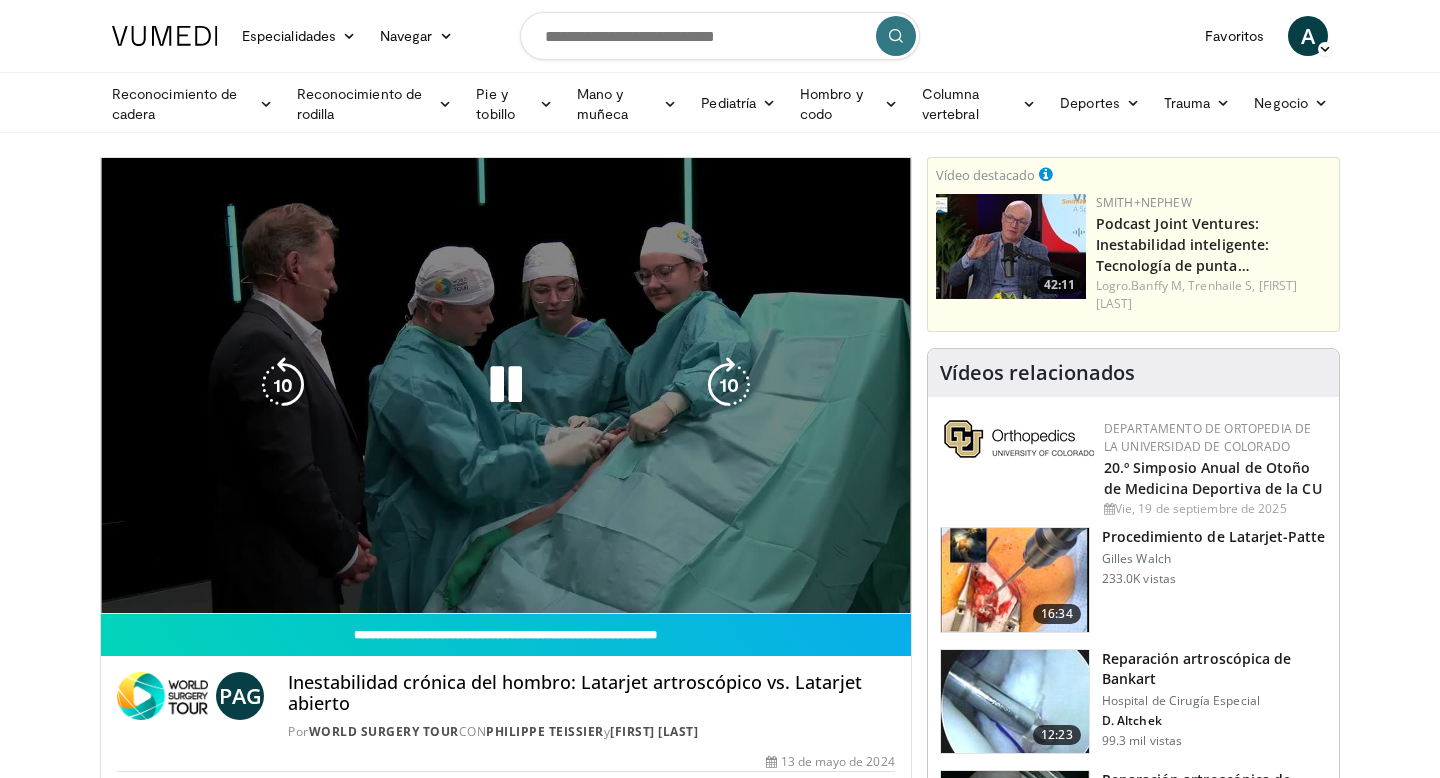 click at bounding box center [0, 0] 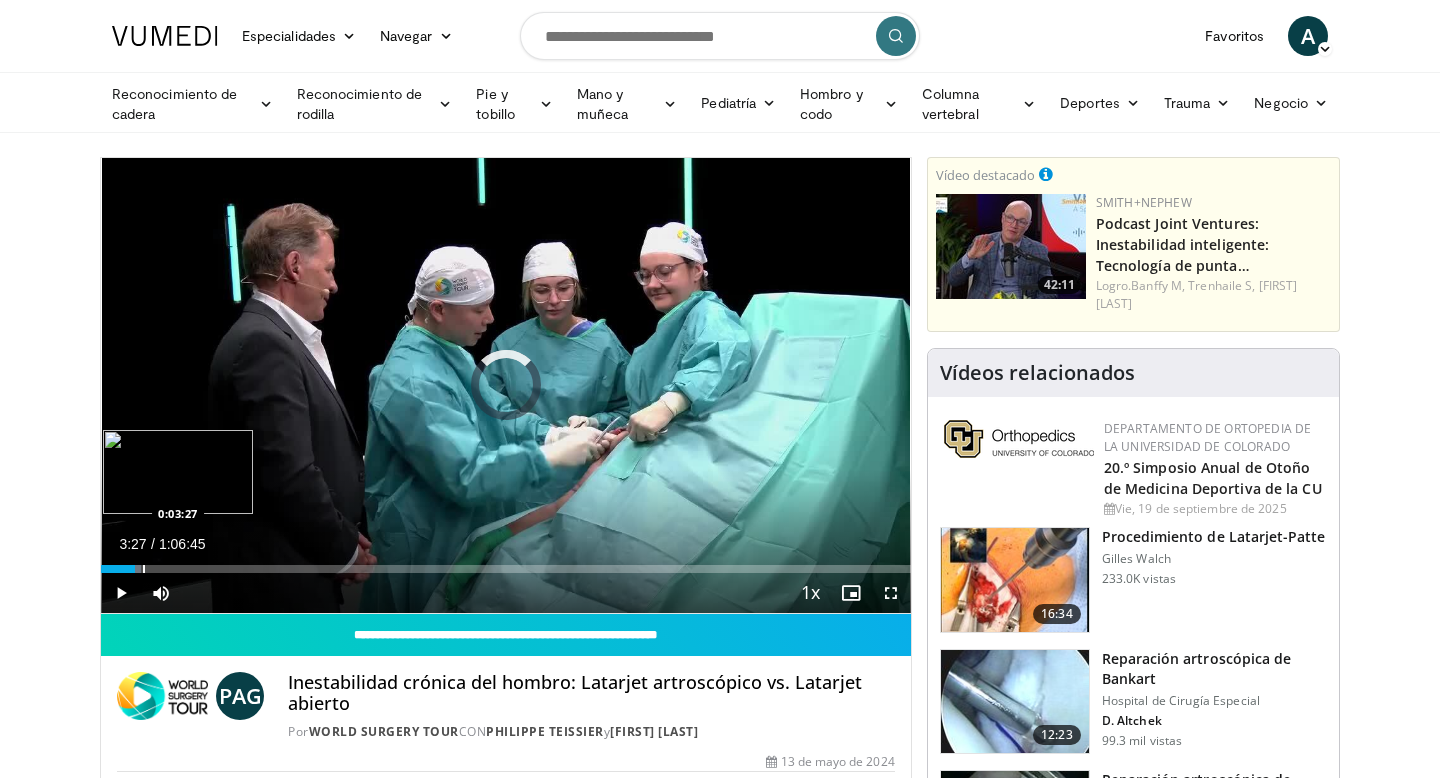 click at bounding box center [144, 569] 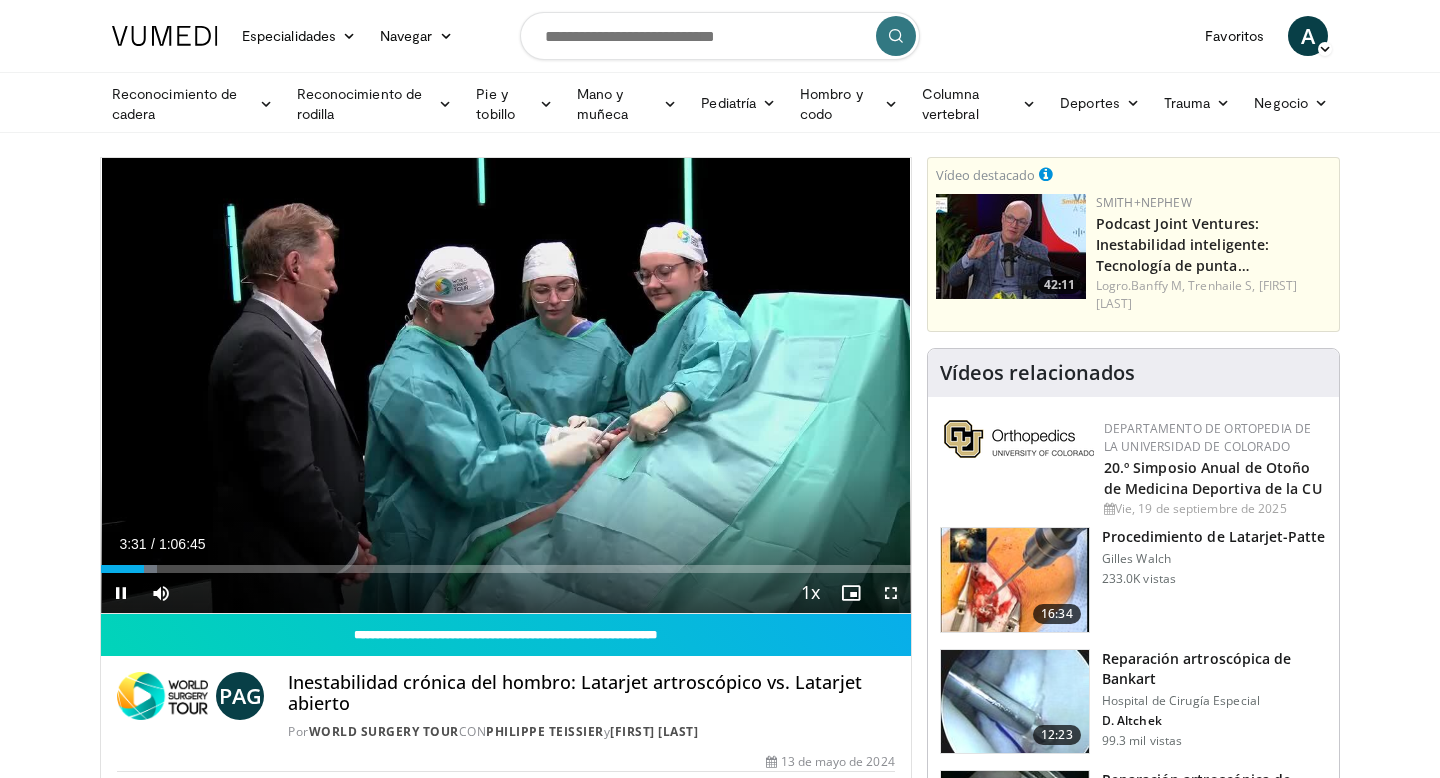 click at bounding box center (891, 593) 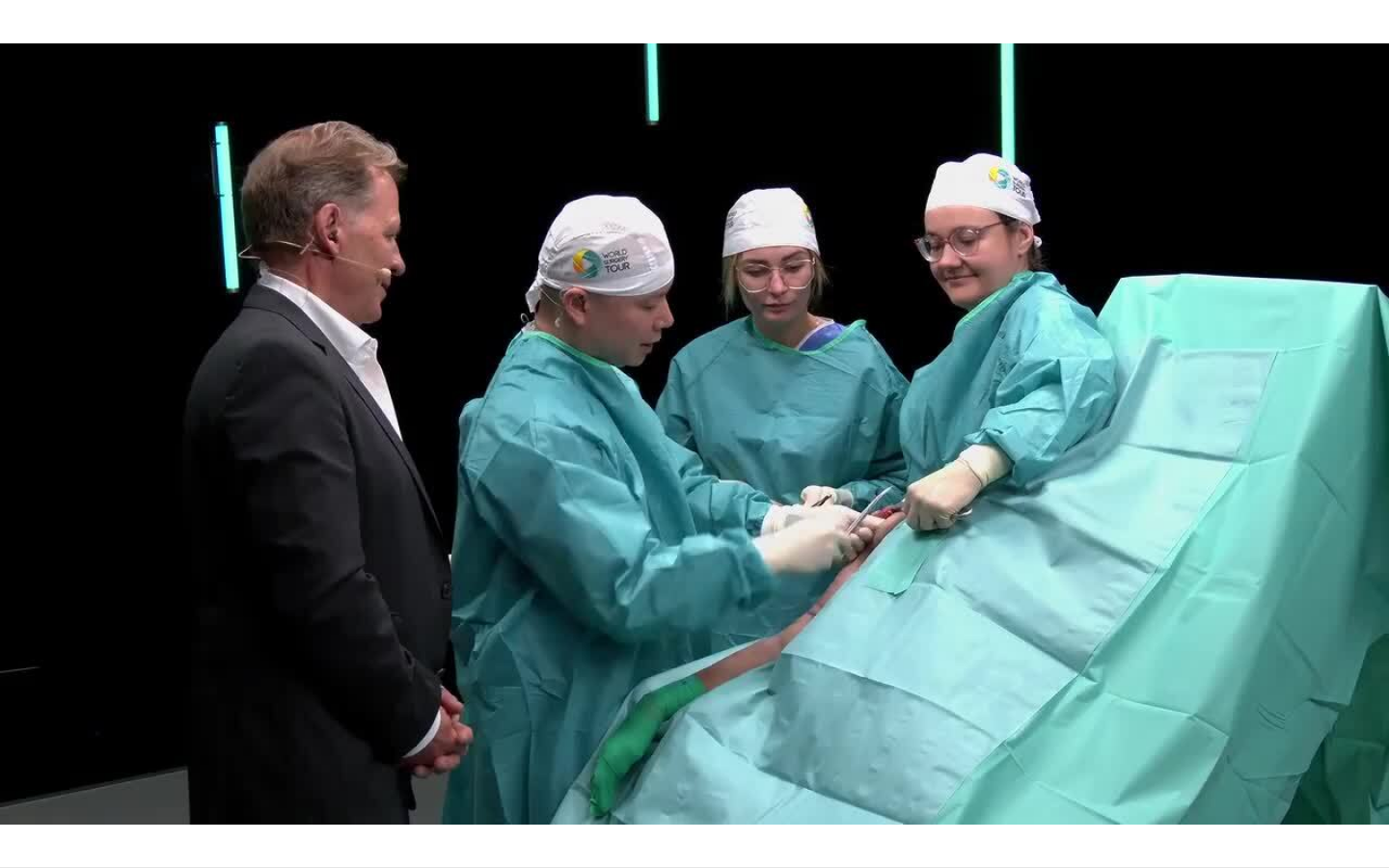 click on "10 seconds
Tap to unmute" at bounding box center [694, 433] 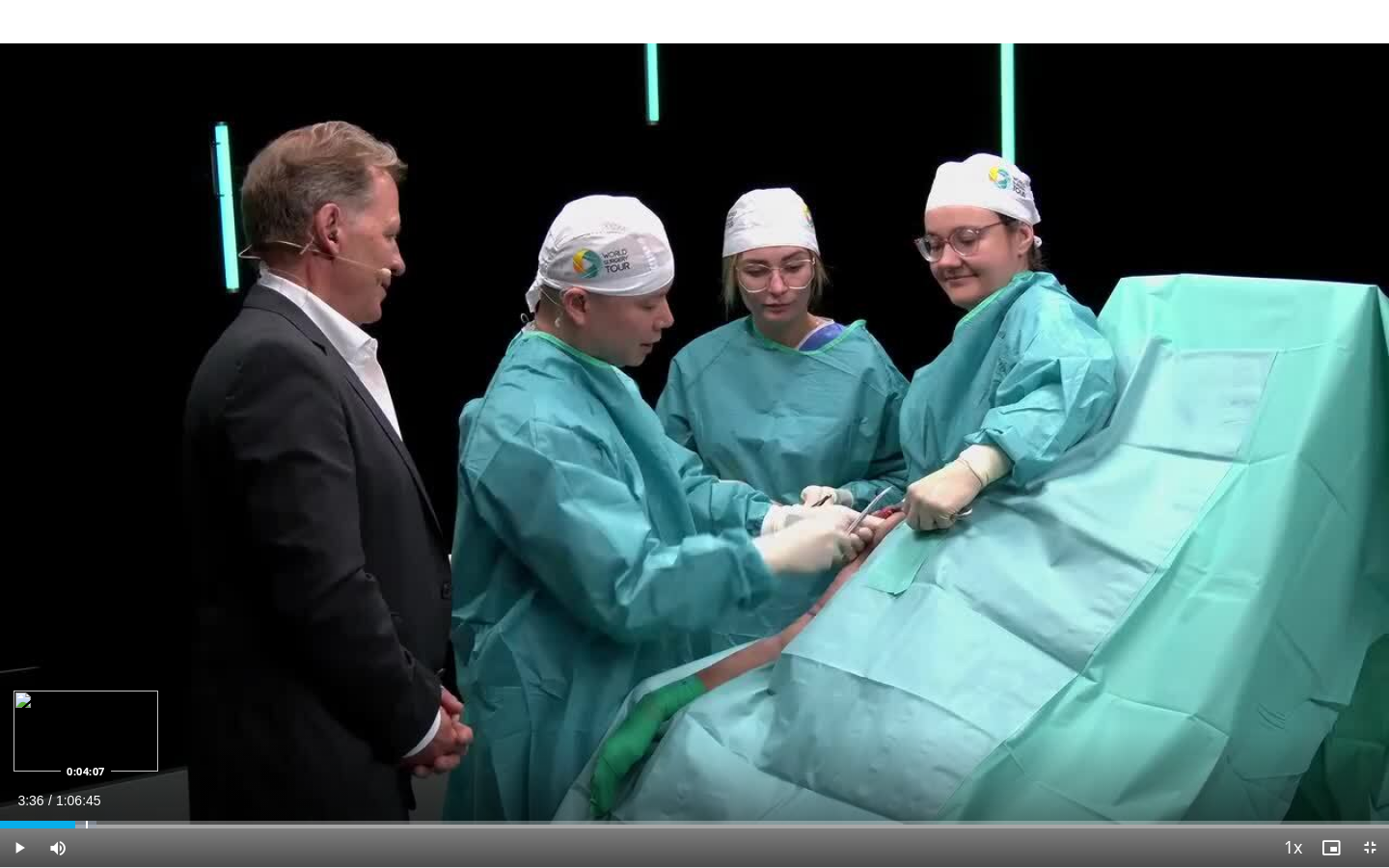 click on "Loaded :  6.93% 0:03:36 0:04:07" at bounding box center (694, 819) 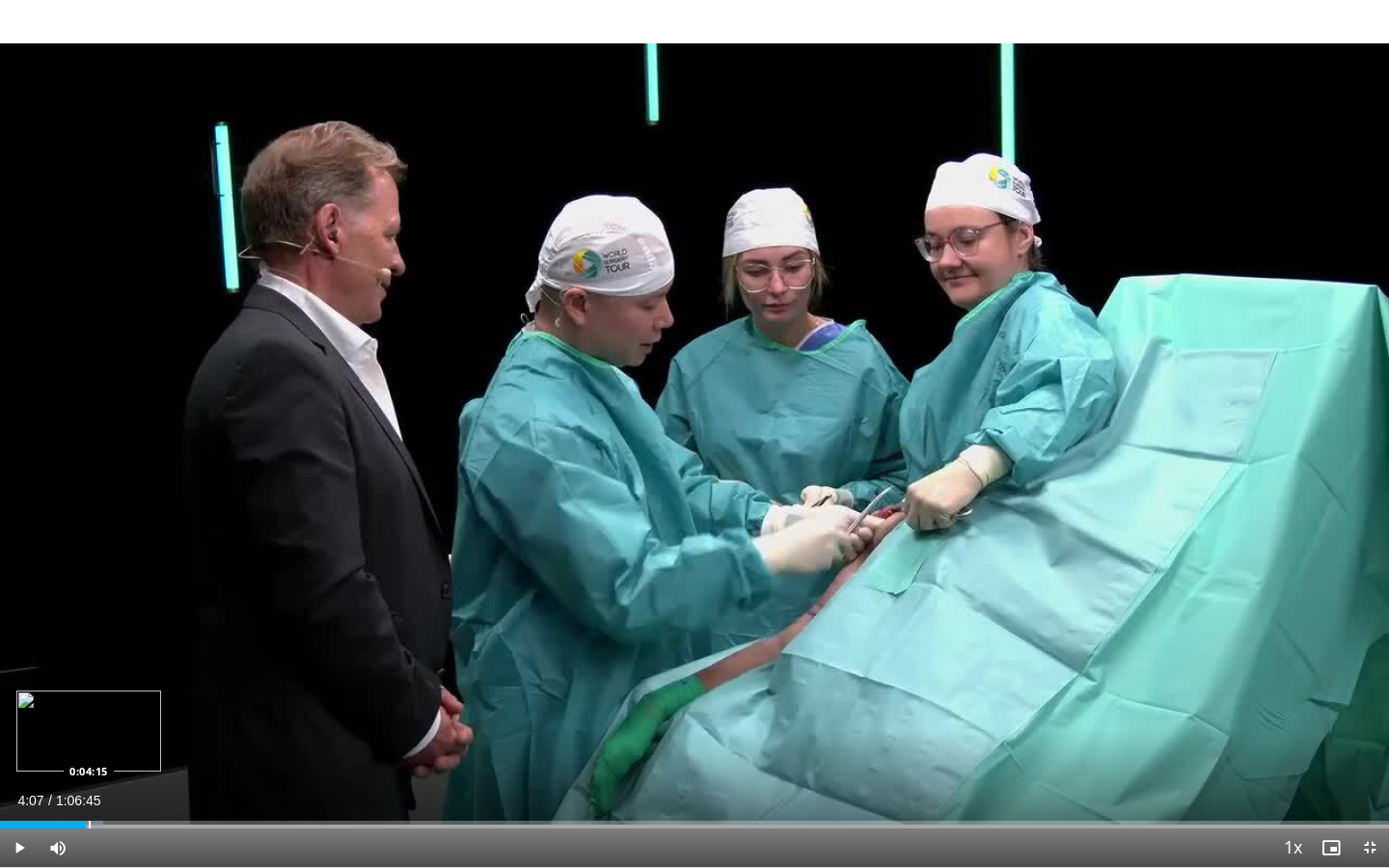 click at bounding box center (90, 825) 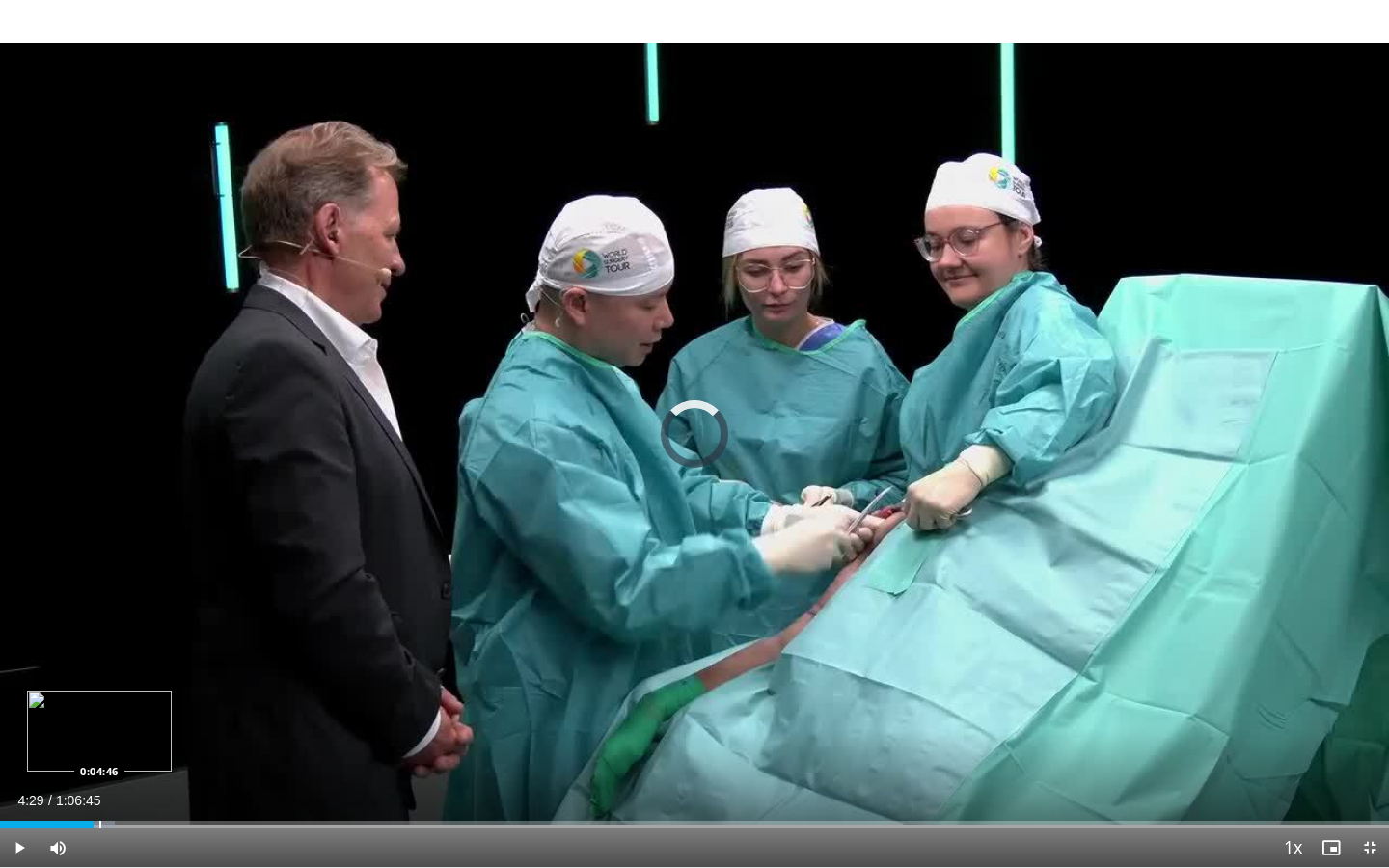click at bounding box center (100, 825) 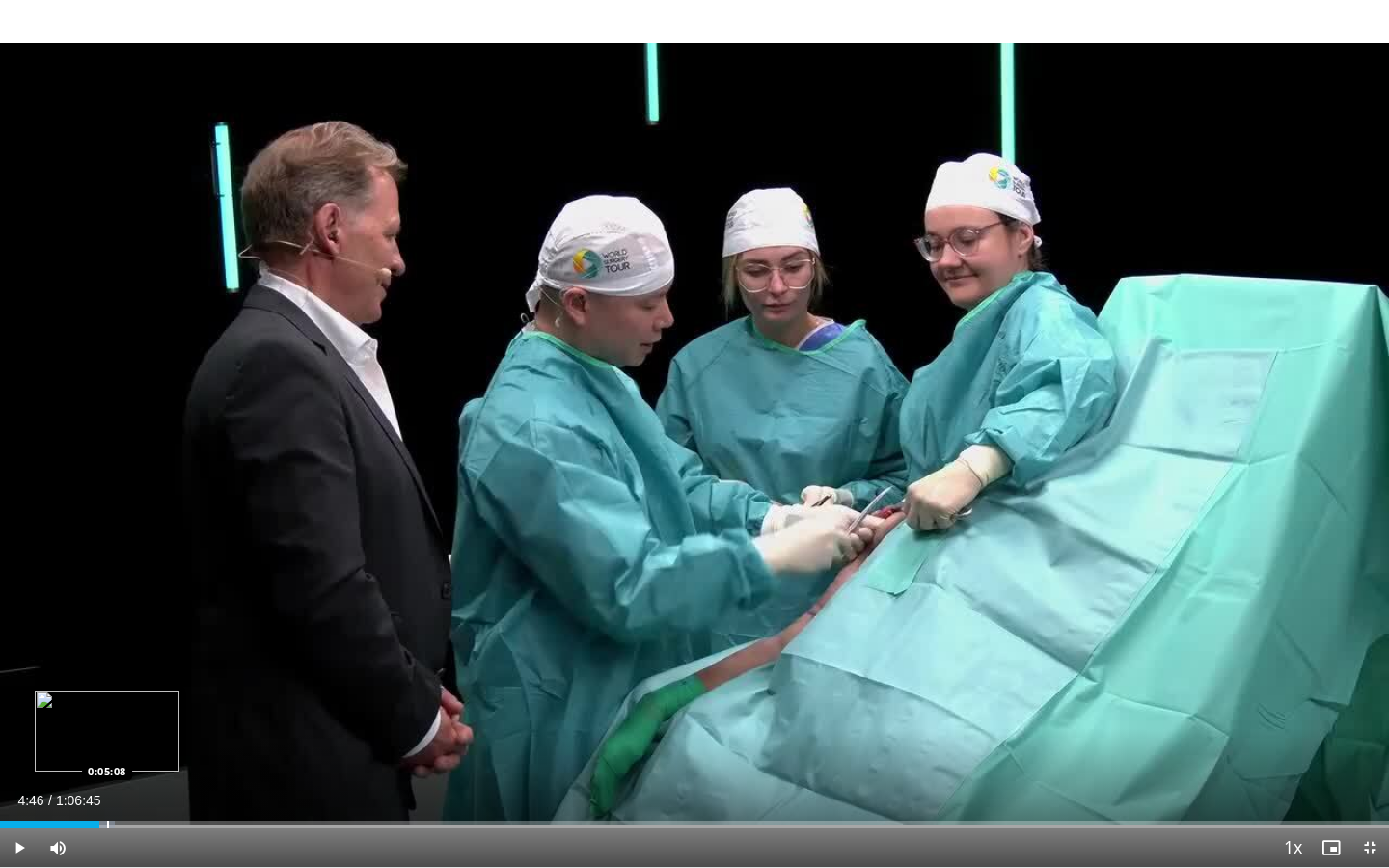 click at bounding box center (108, 825) 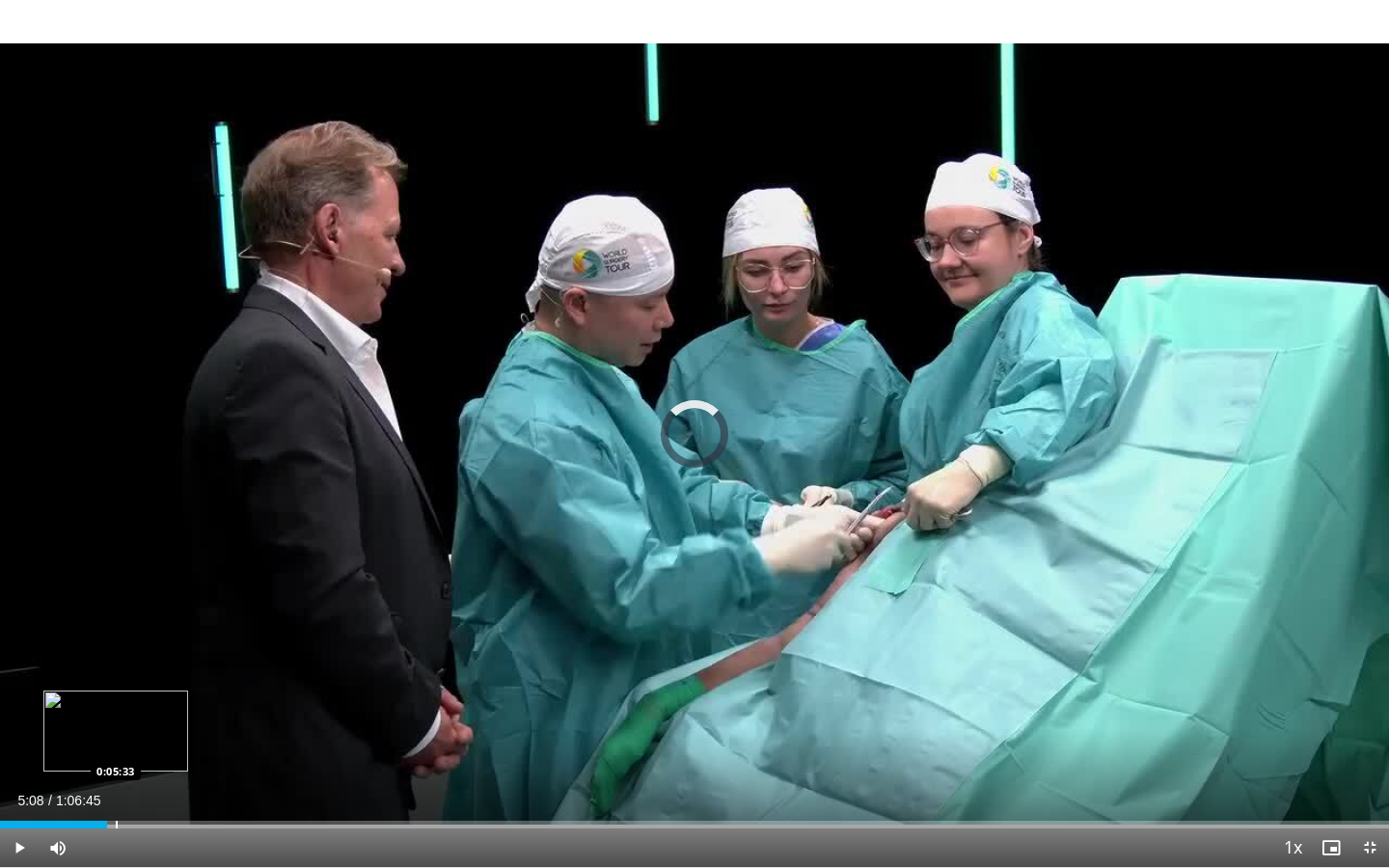click at bounding box center (117, 825) 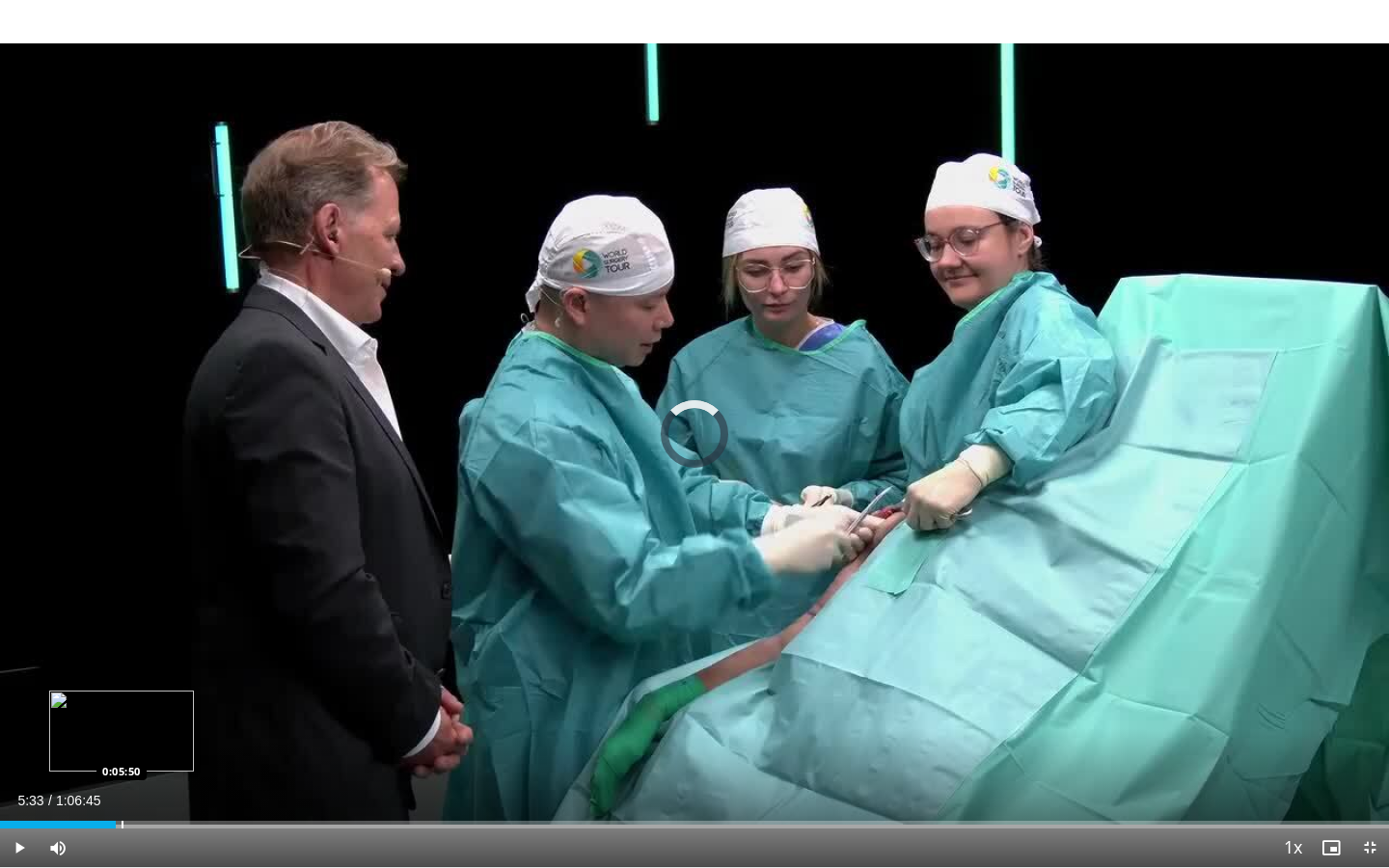 click at bounding box center (123, 825) 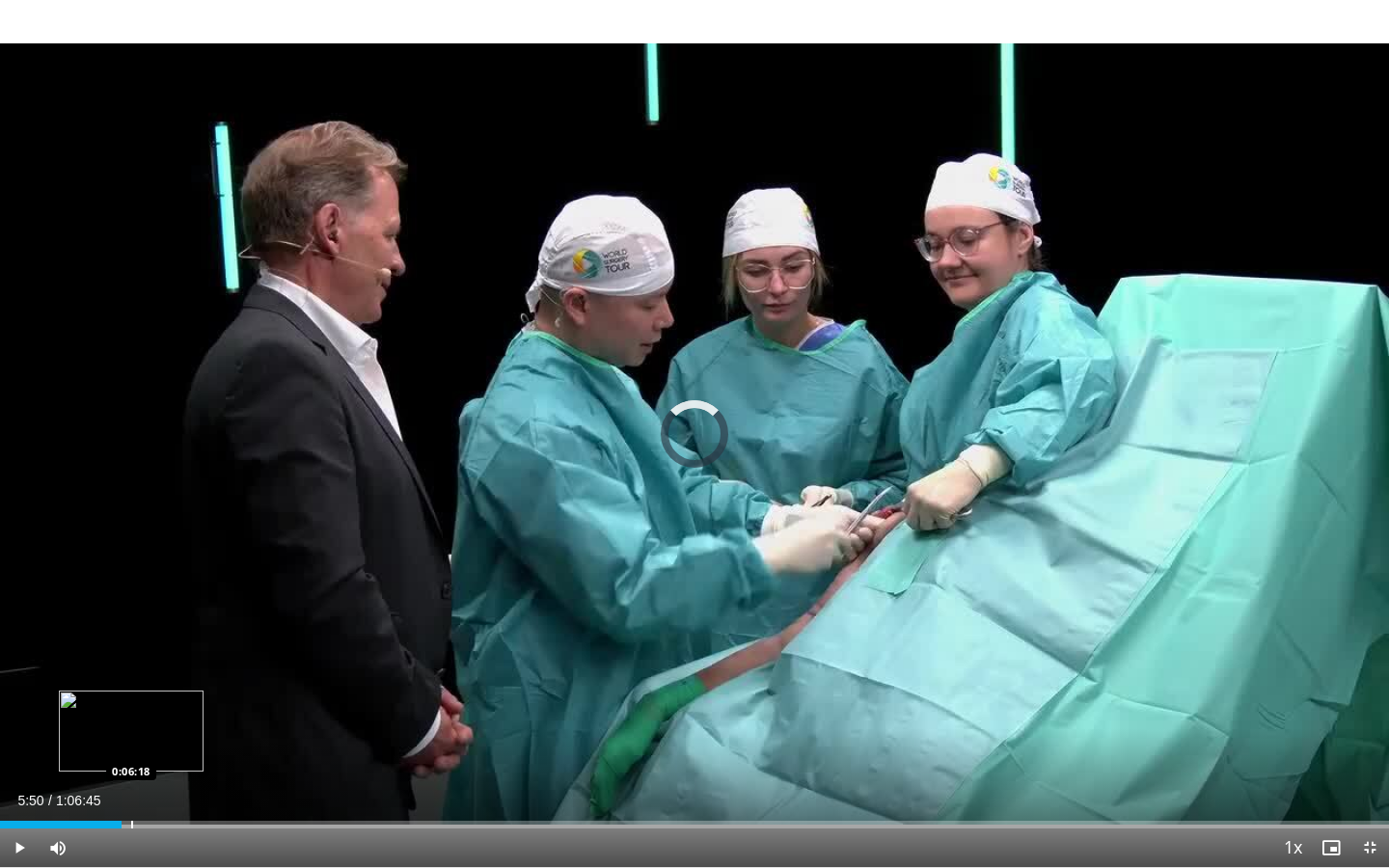 click at bounding box center [132, 825] 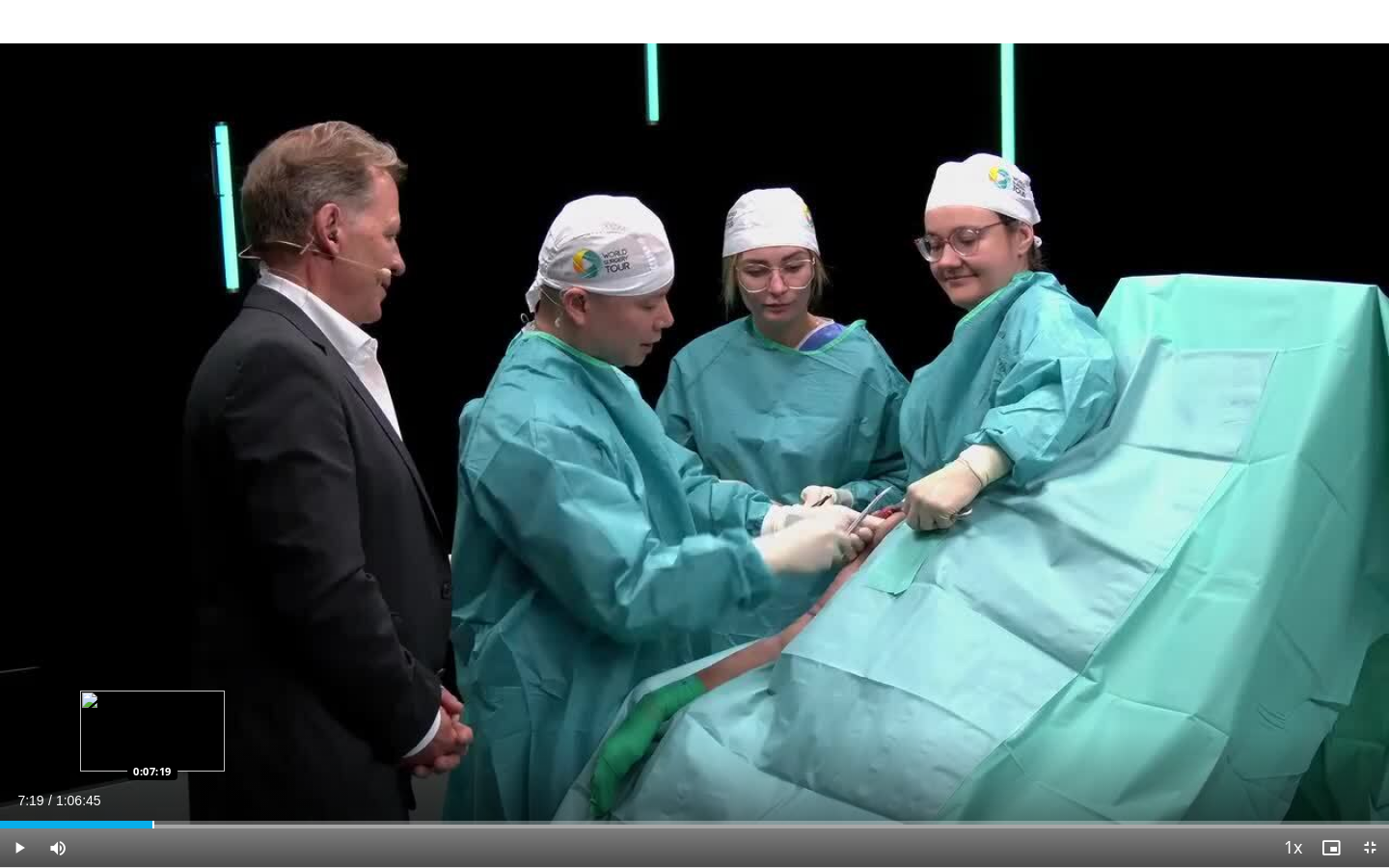 click at bounding box center (153, 825) 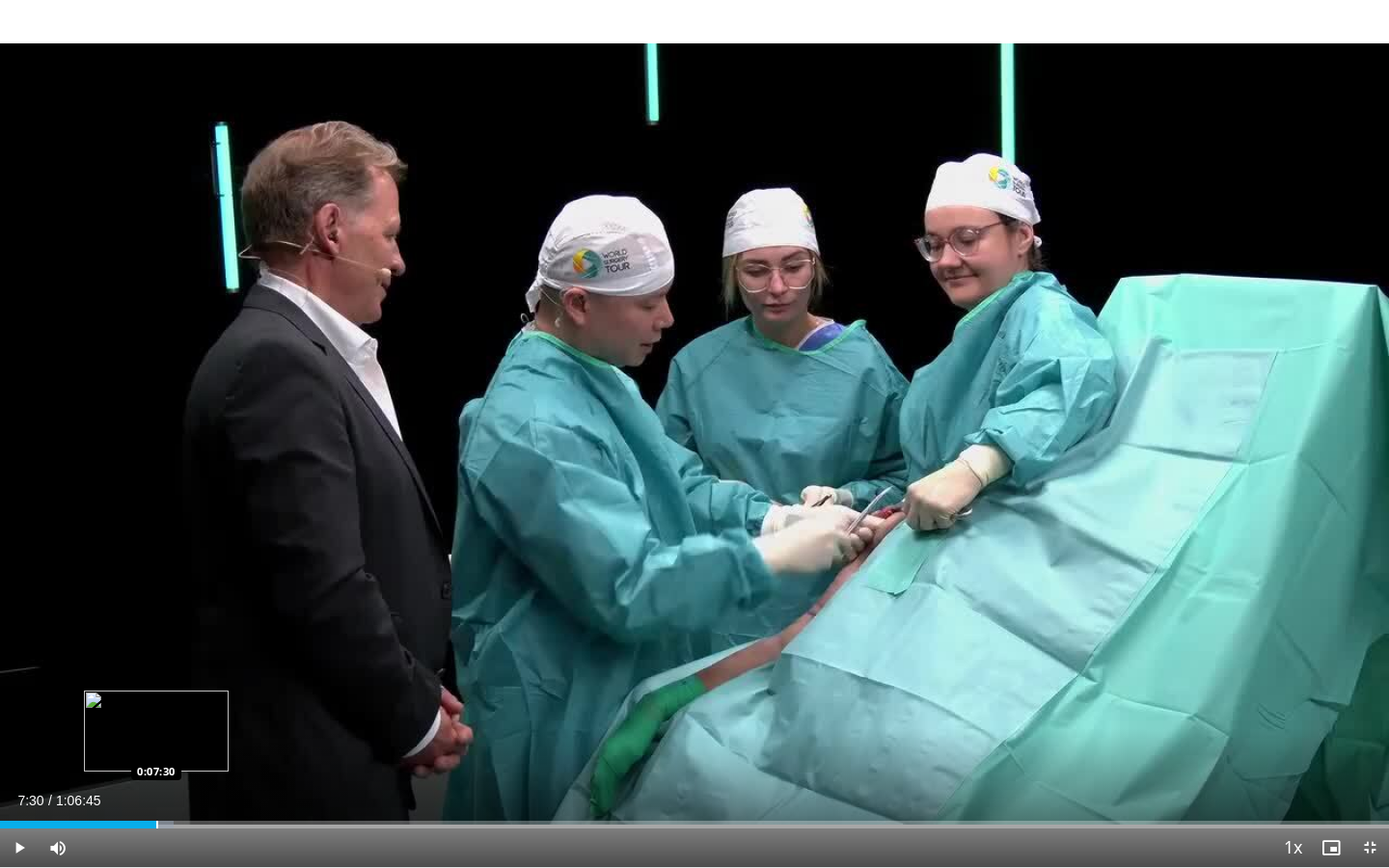 click at bounding box center (157, 825) 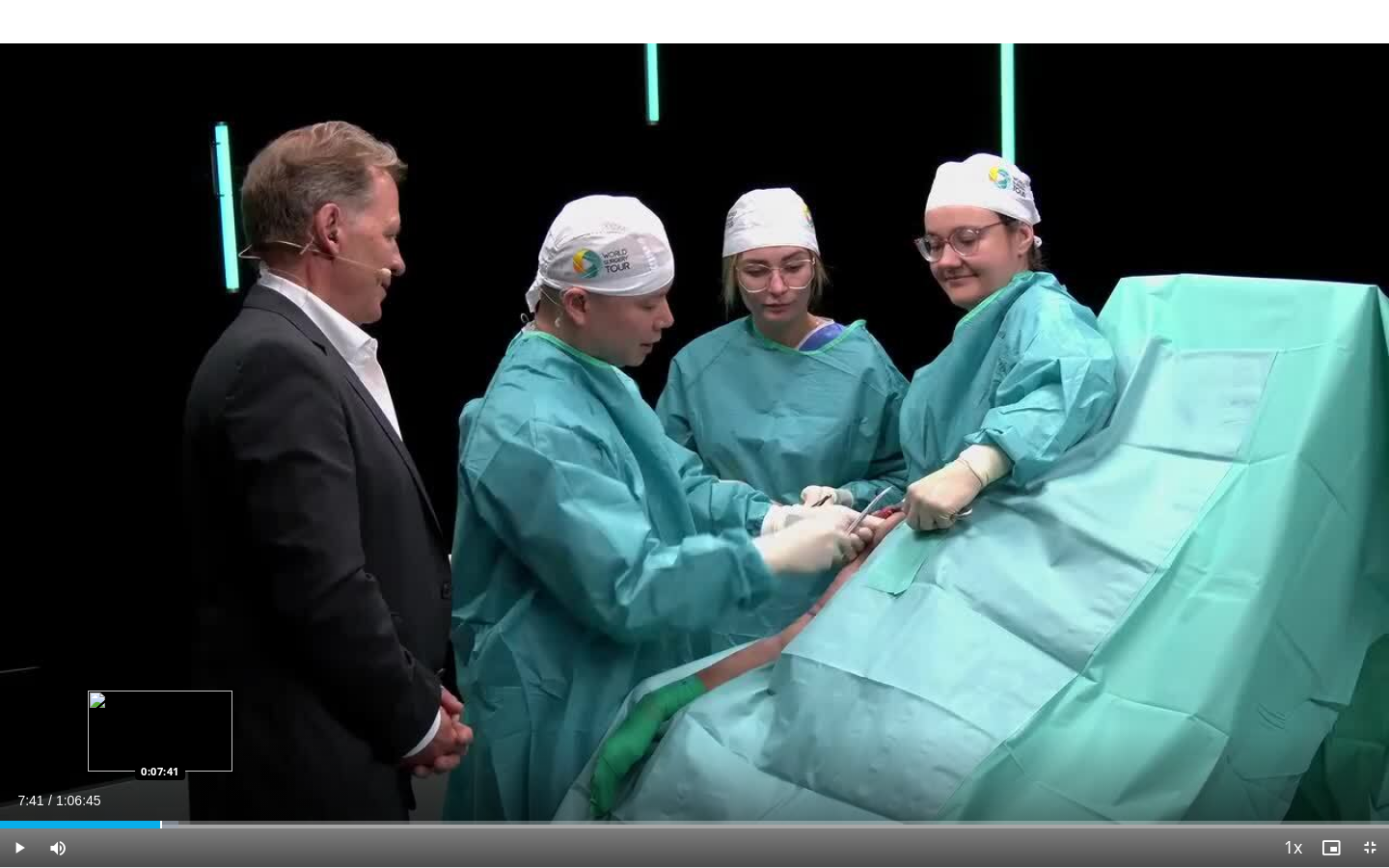 click at bounding box center [161, 825] 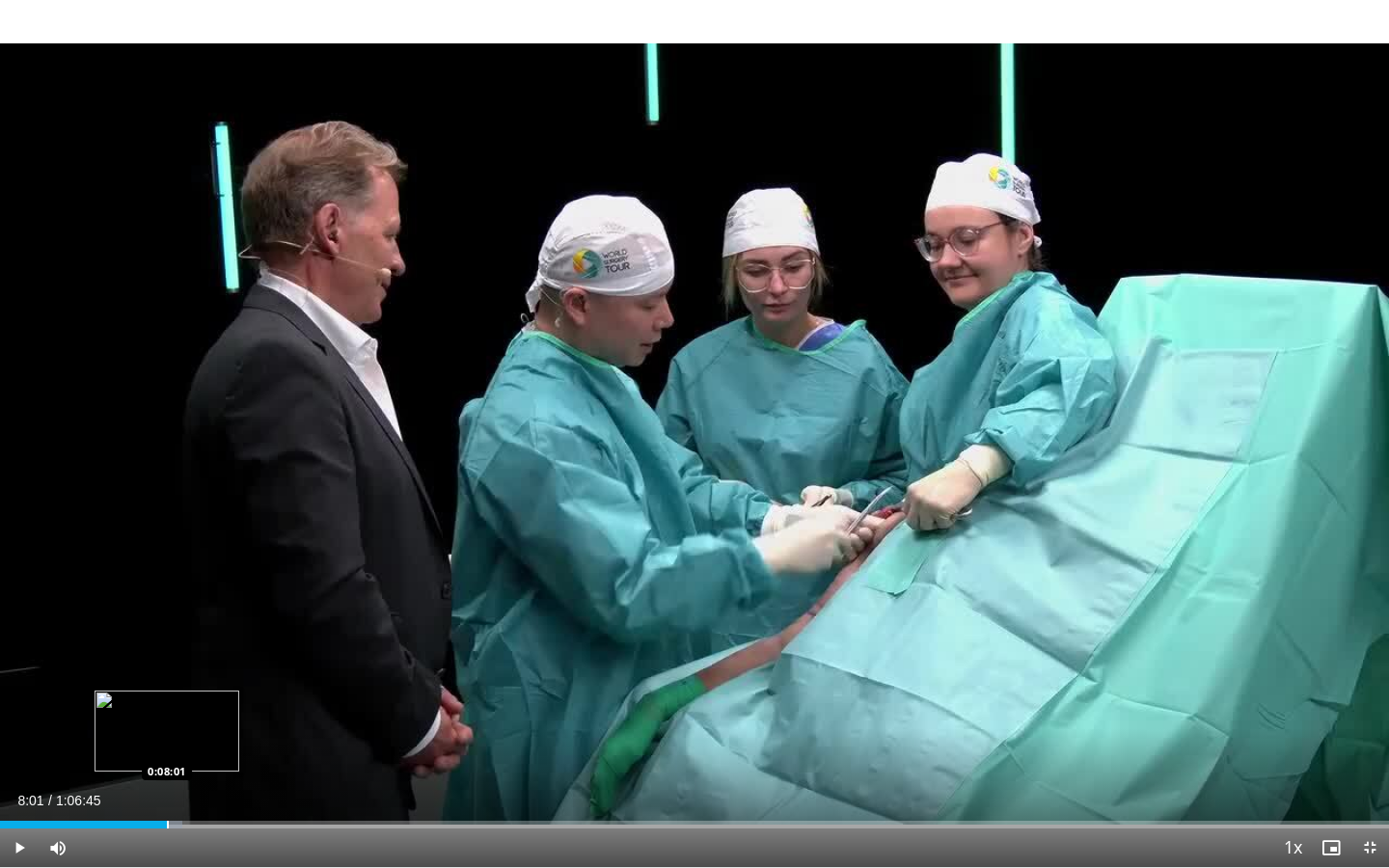 click at bounding box center (168, 825) 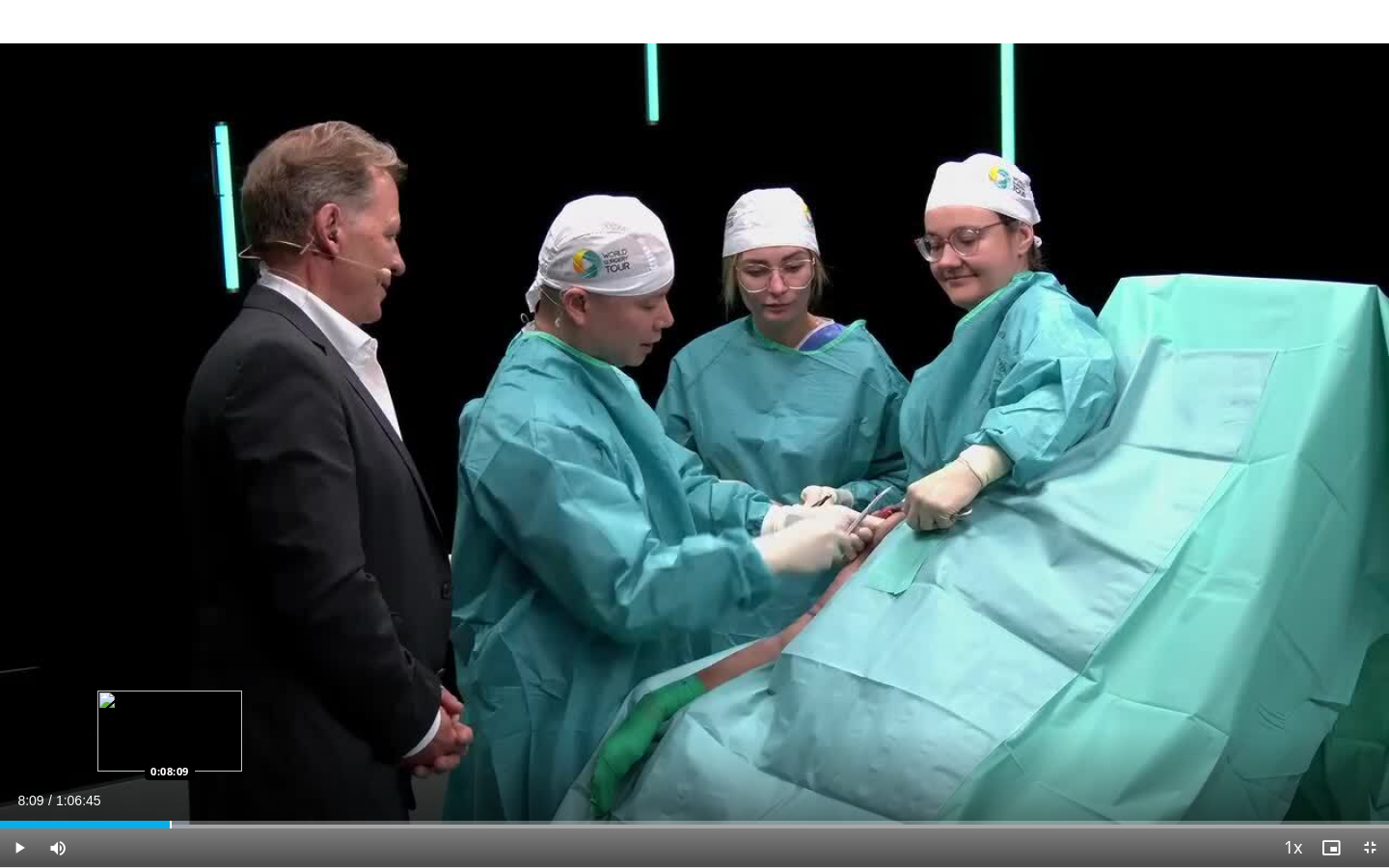 click at bounding box center (171, 825) 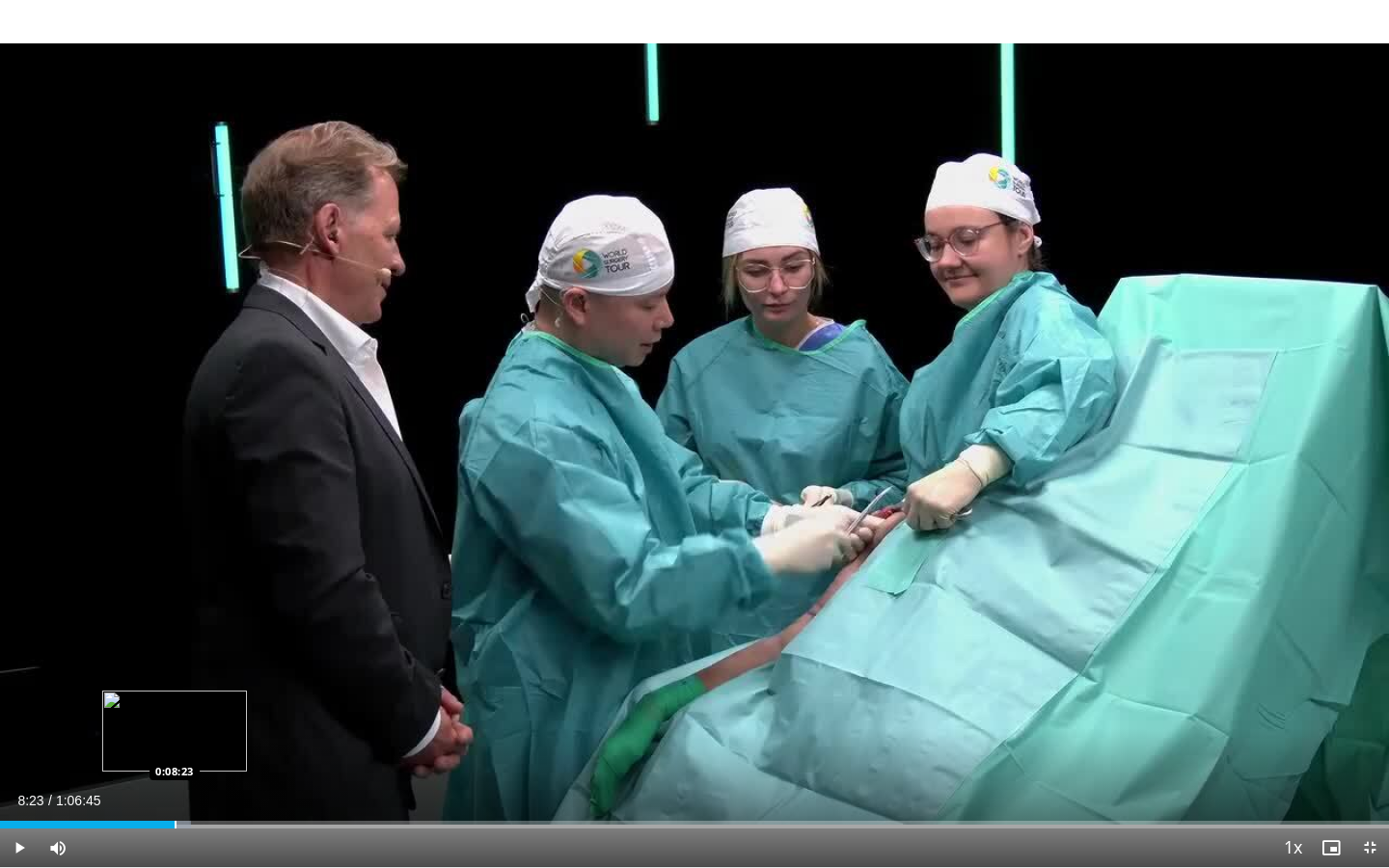 click at bounding box center [176, 825] 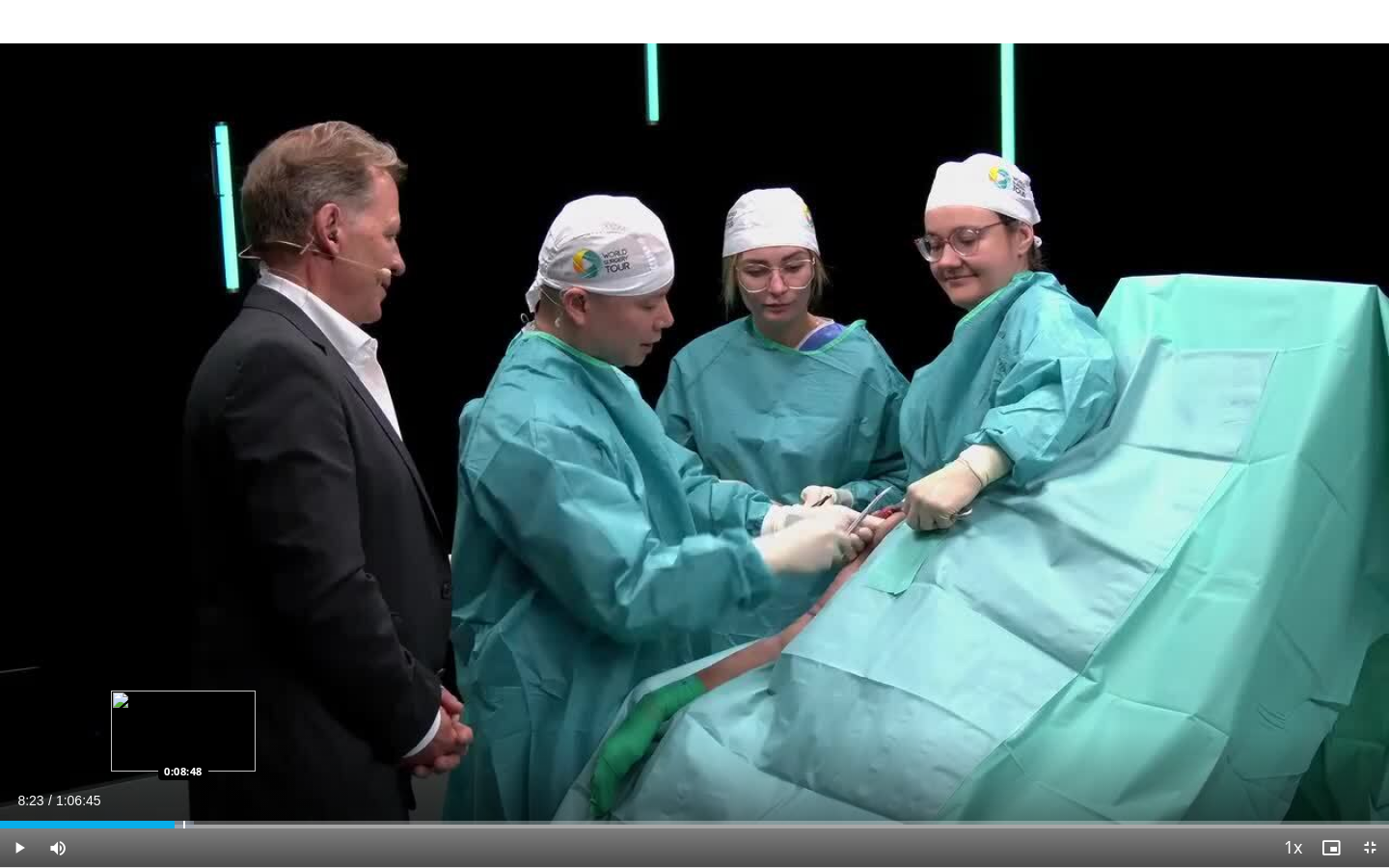 click at bounding box center (184, 825) 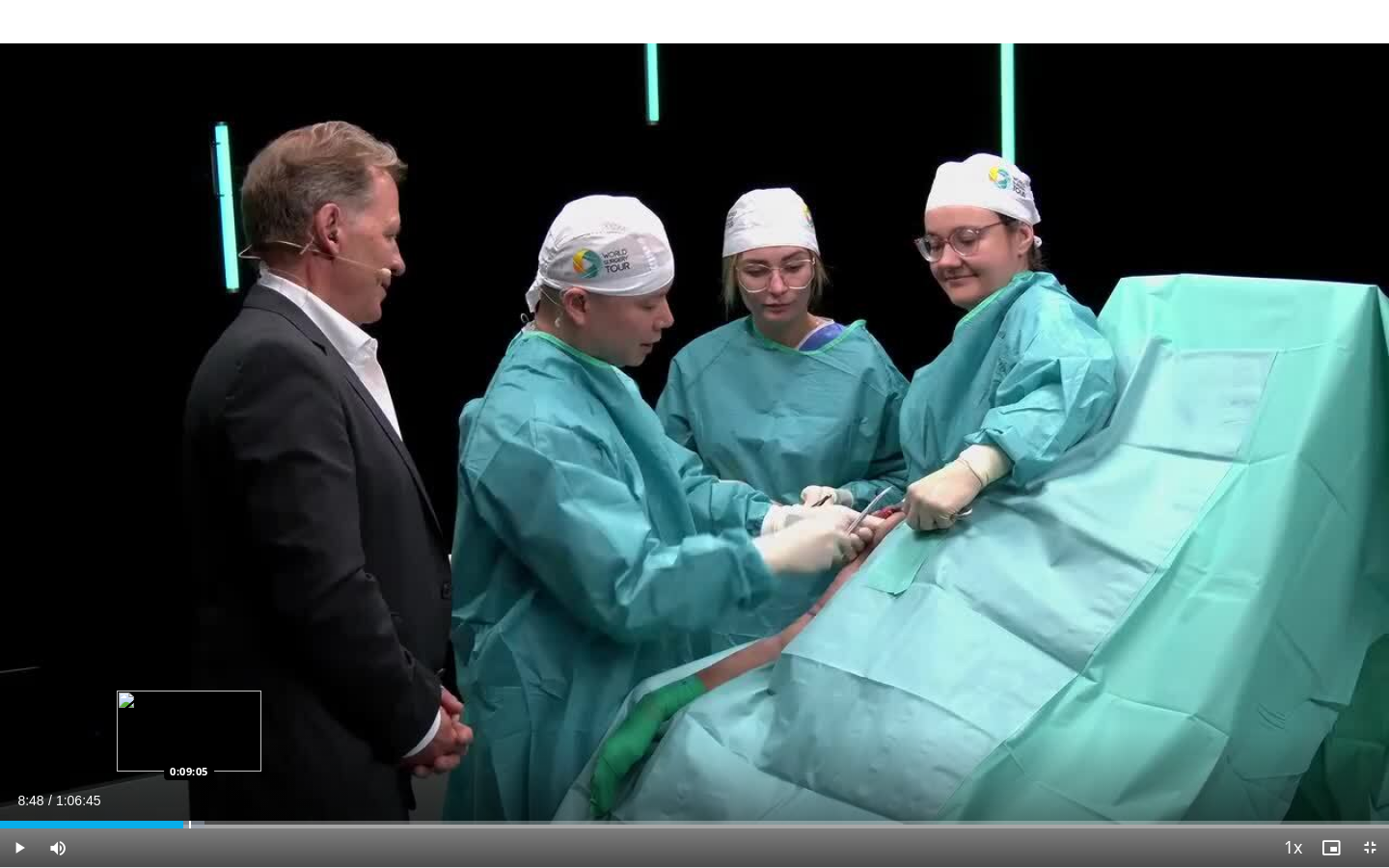 click at bounding box center (190, 825) 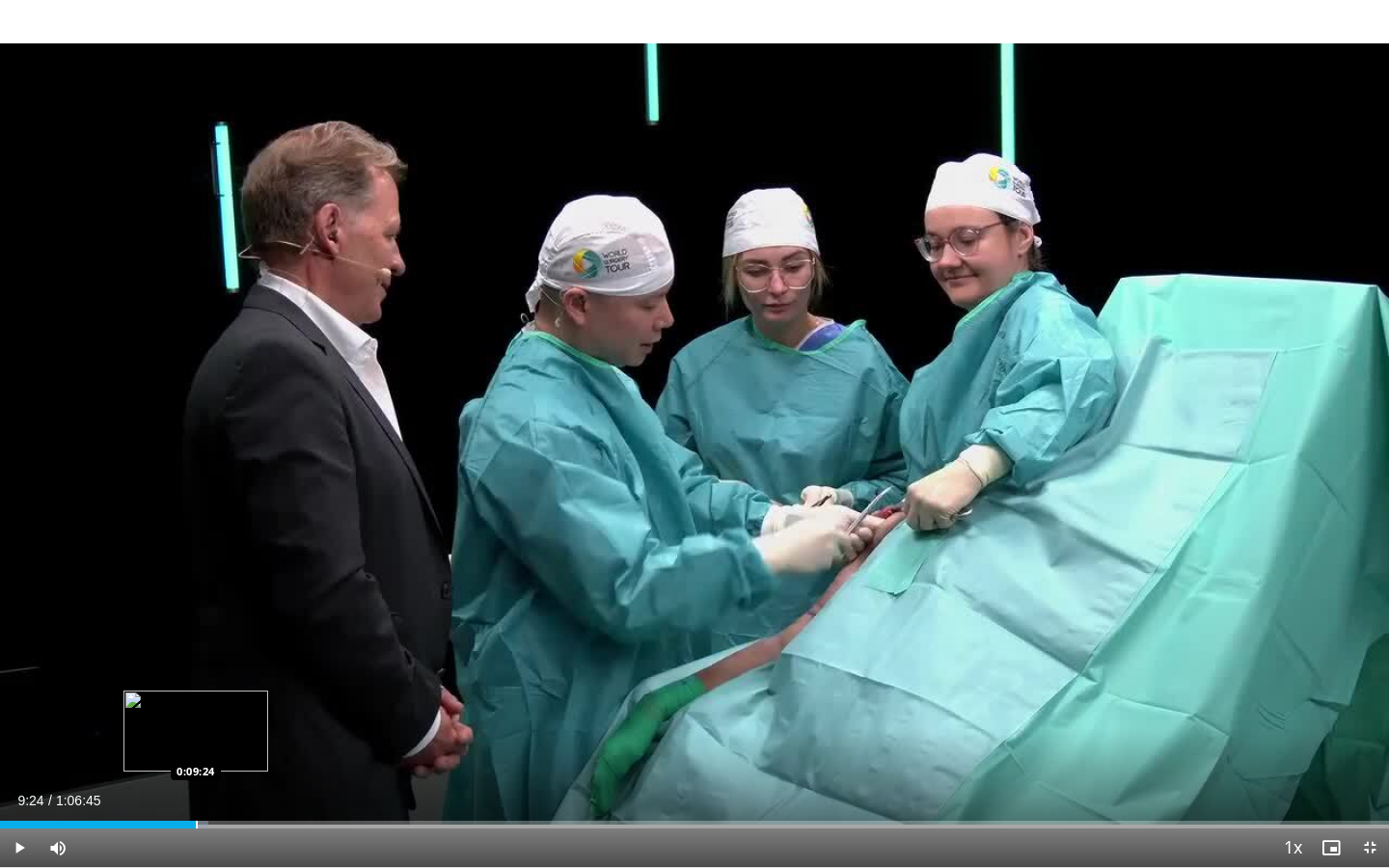 click at bounding box center (197, 825) 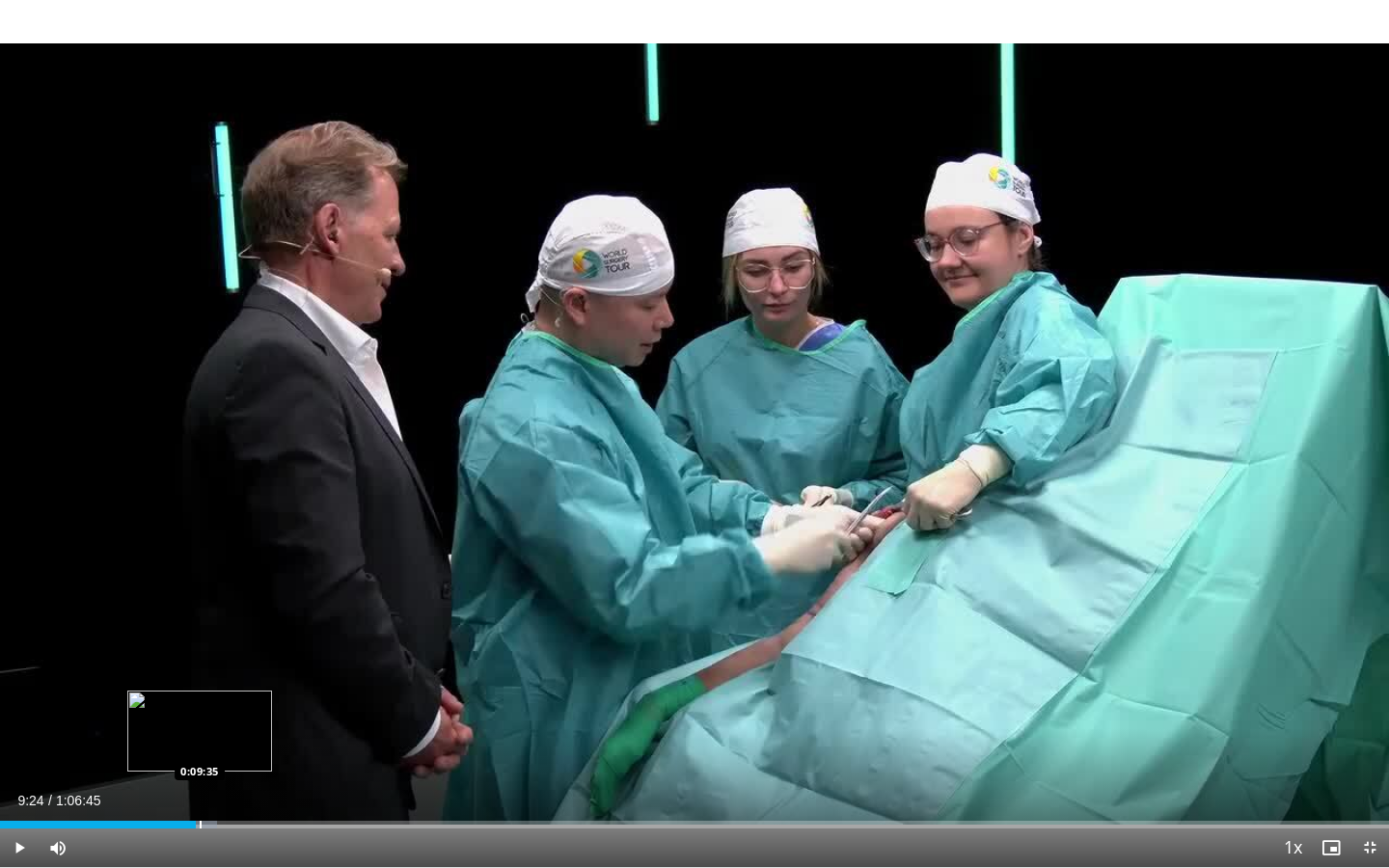 click at bounding box center (201, 825) 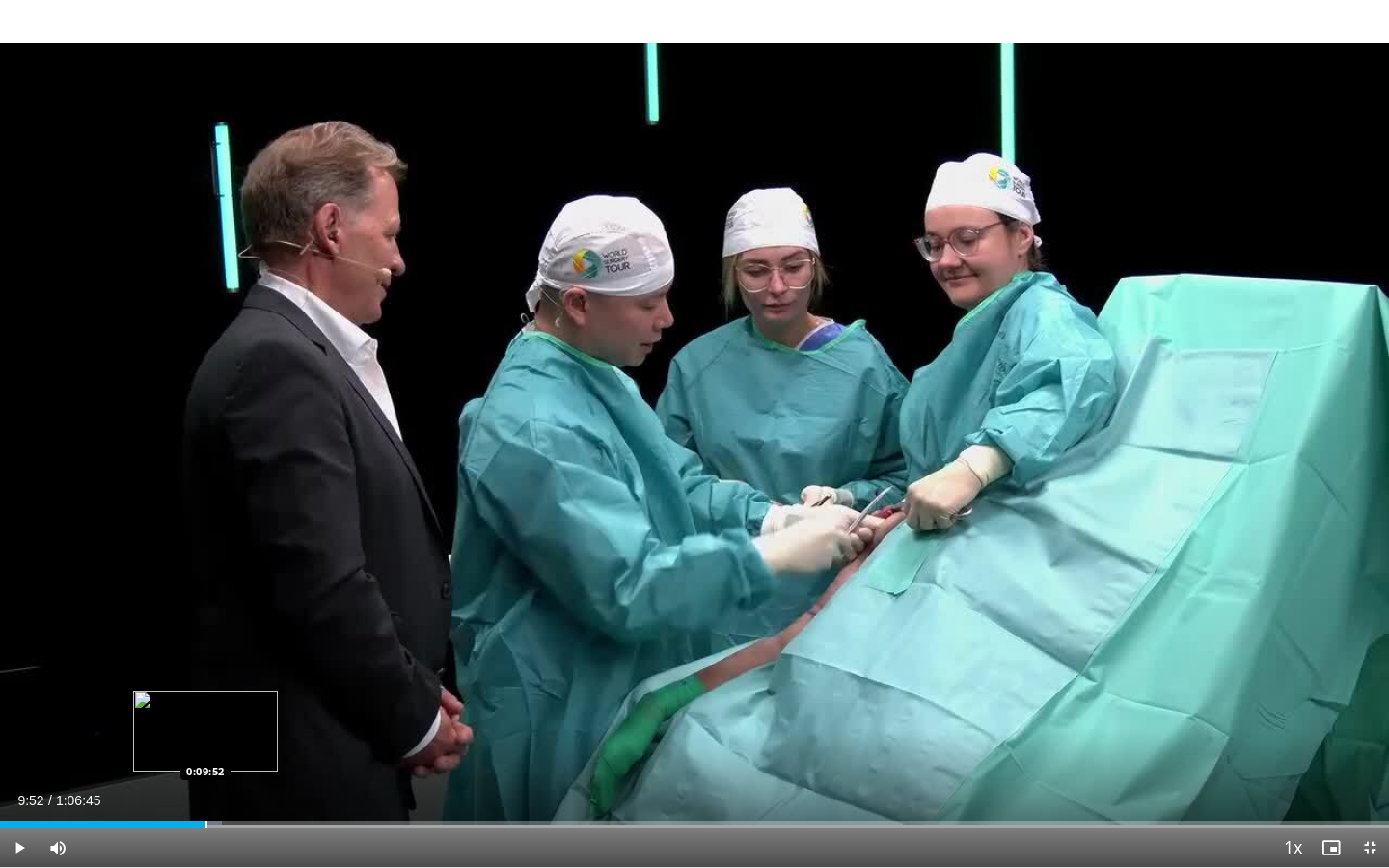 click at bounding box center (206, 825) 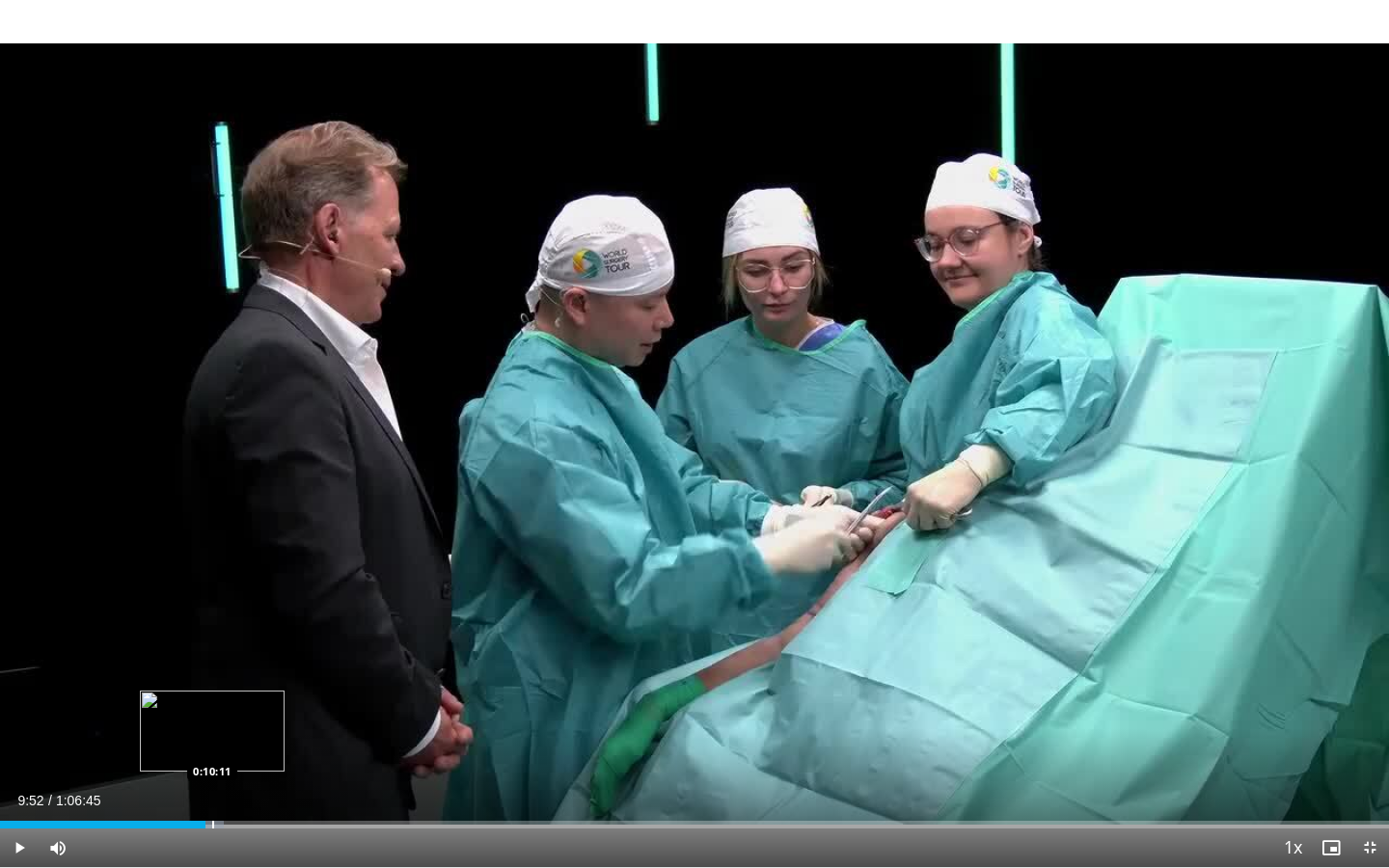 click at bounding box center [213, 825] 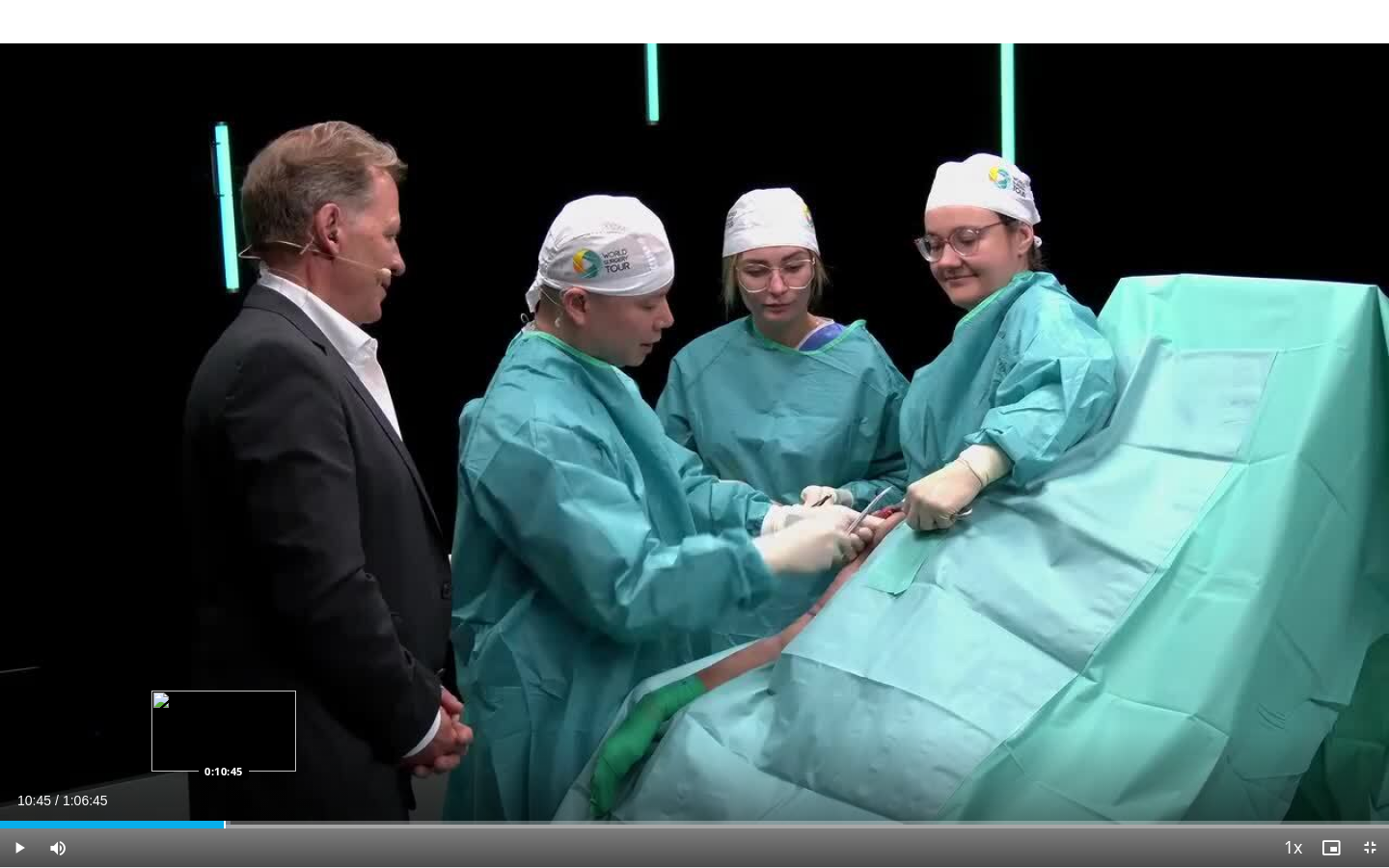 click at bounding box center (225, 825) 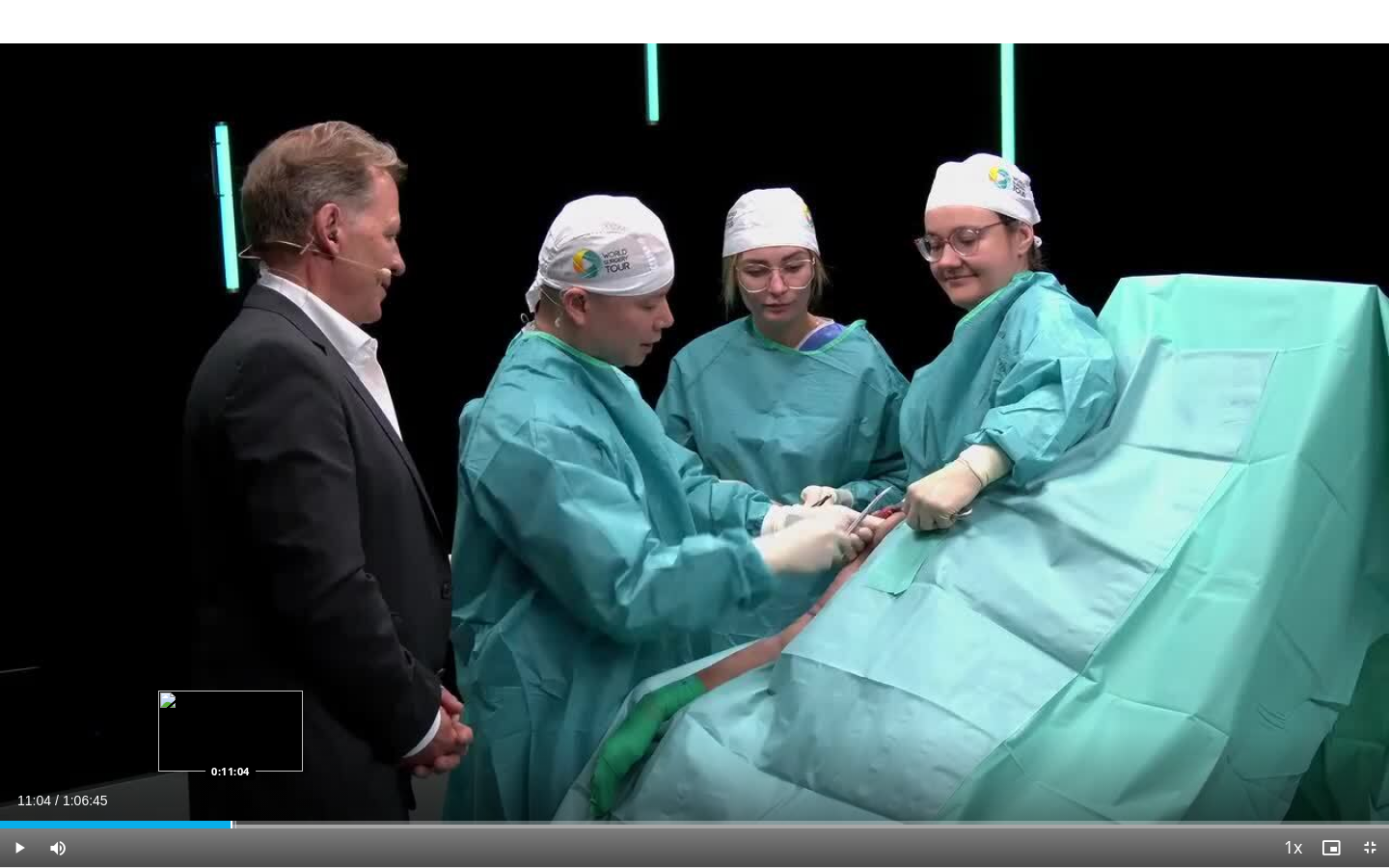 click at bounding box center [232, 825] 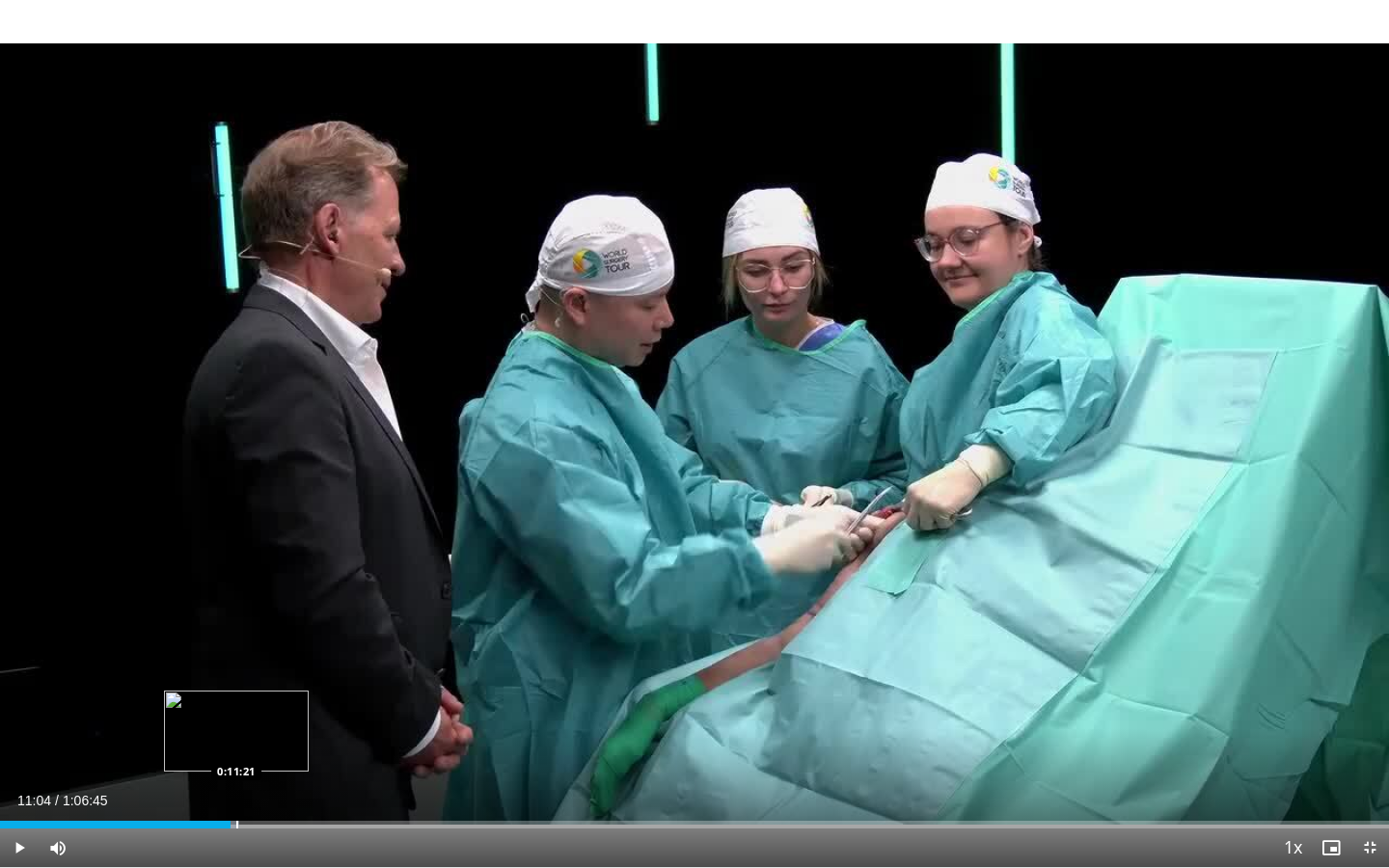 click at bounding box center [237, 825] 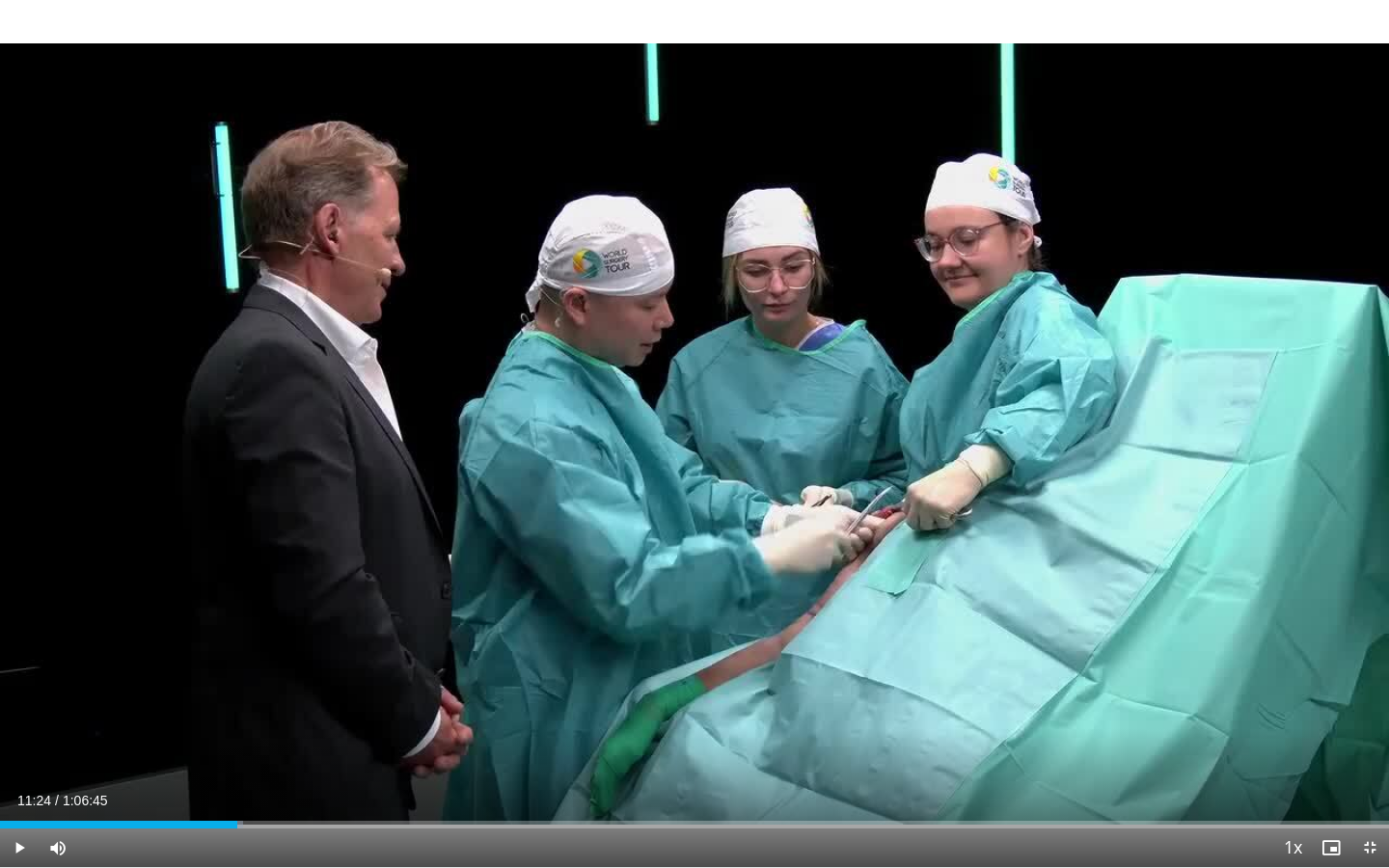 click on "Current Time  11:24 / Duration  1:06:45 Play Skip Backward Skip Forward Mute 0% Loaded :  17.48% 0:11:24 0:11:40 Stream Type  LIVE Seek to live, currently behind live LIVE   1x Playback Rate 0.5x 0.75x 1x , selected 1.25x 1.5x 1.75x 2x Chapters Chapters Descriptions descriptions off , selected Captions captions settings , opens captions settings dialog captions off , selected Audio Track en (Main) , selected Exit Fullscreen Enable picture-in-picture mode" at bounding box center [694, 848] 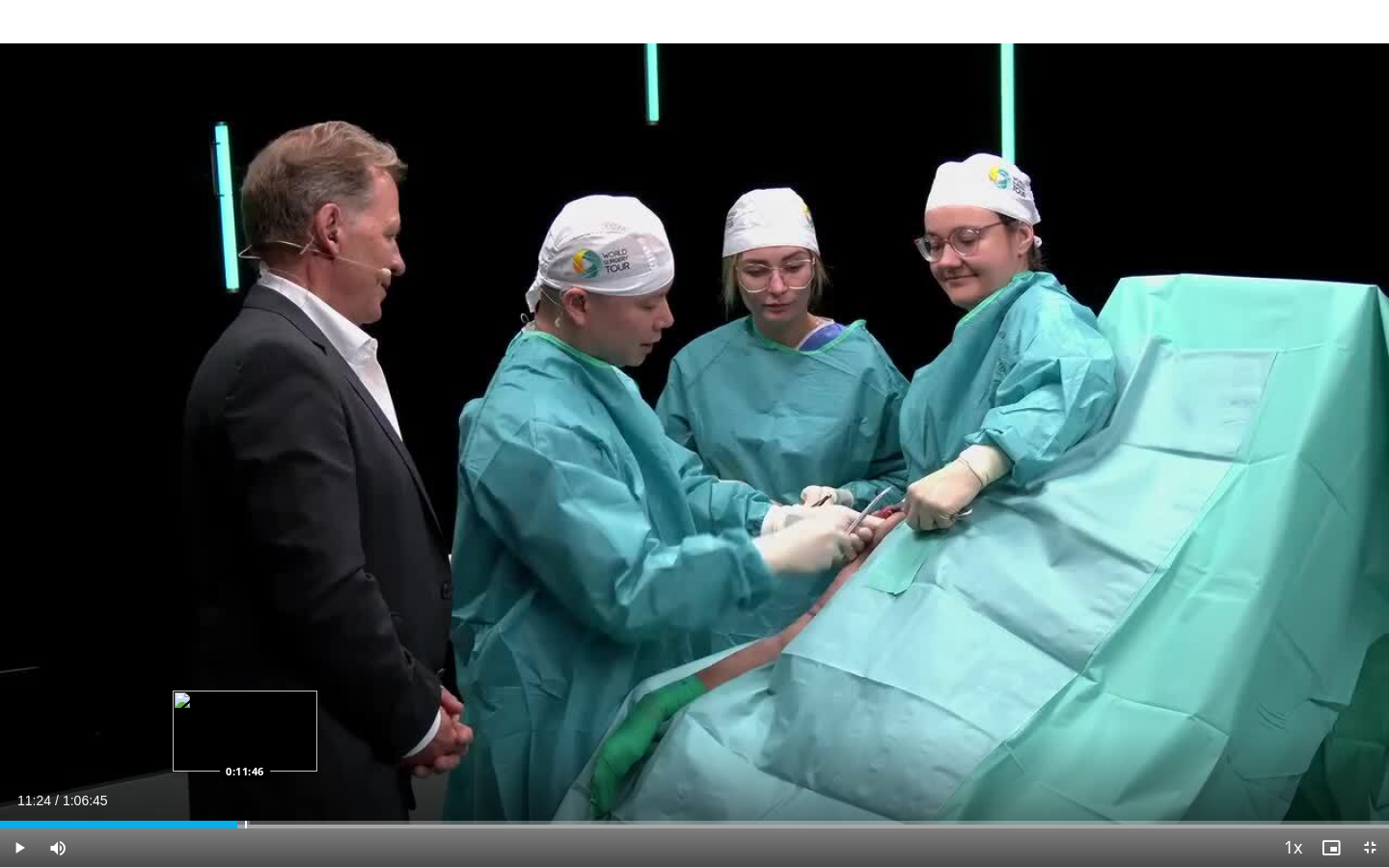 click at bounding box center (246, 825) 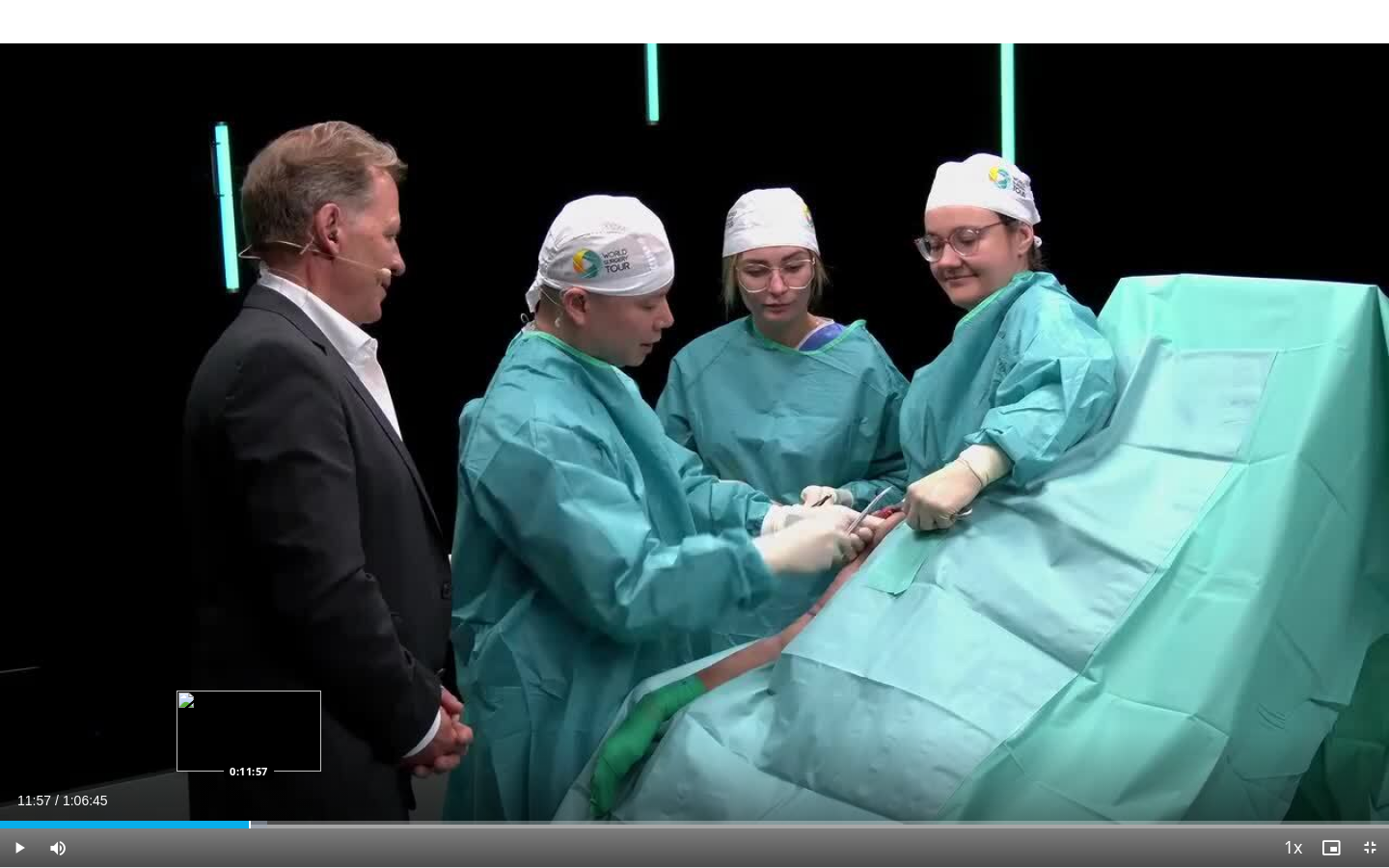click at bounding box center (250, 825) 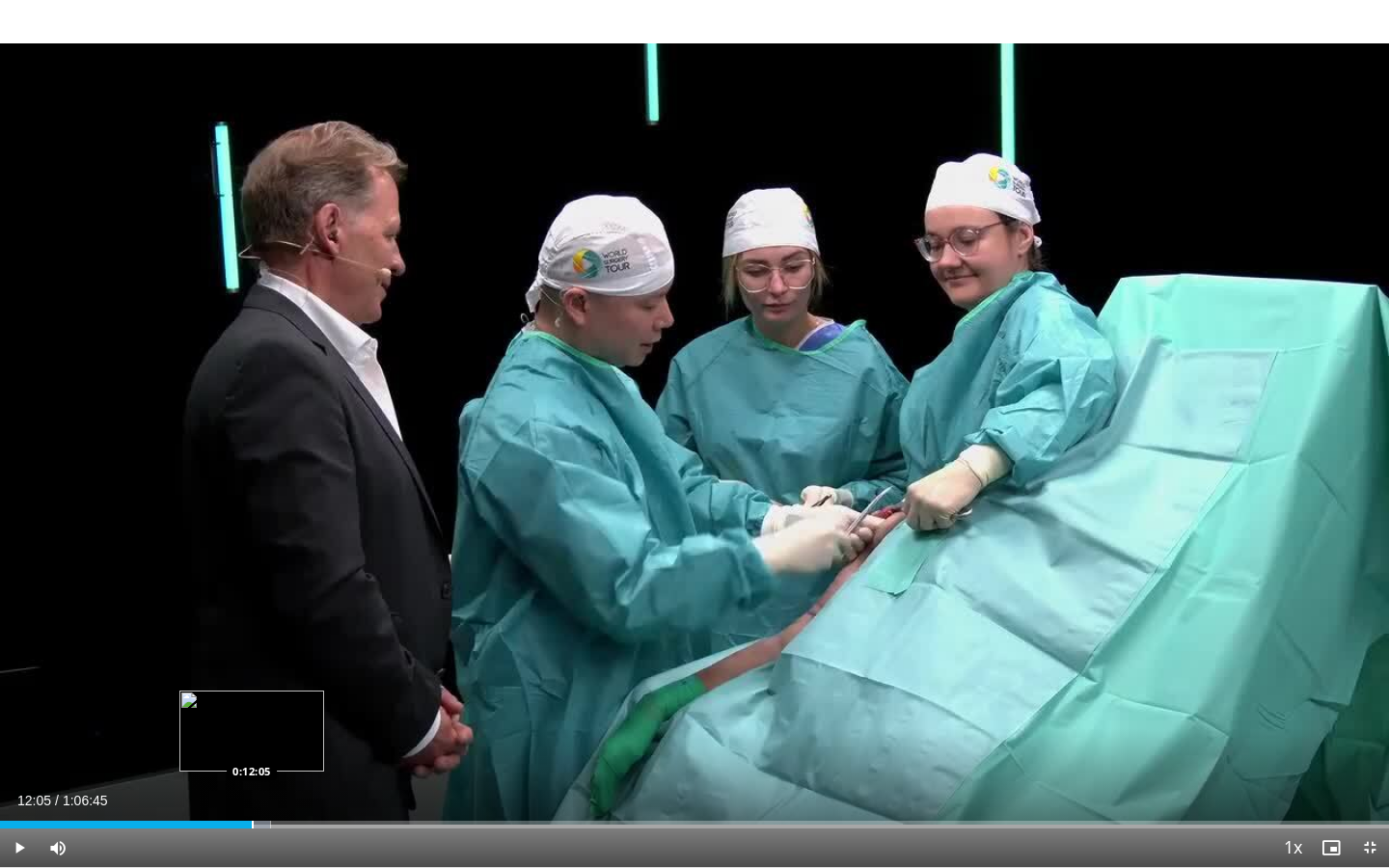 click at bounding box center [253, 825] 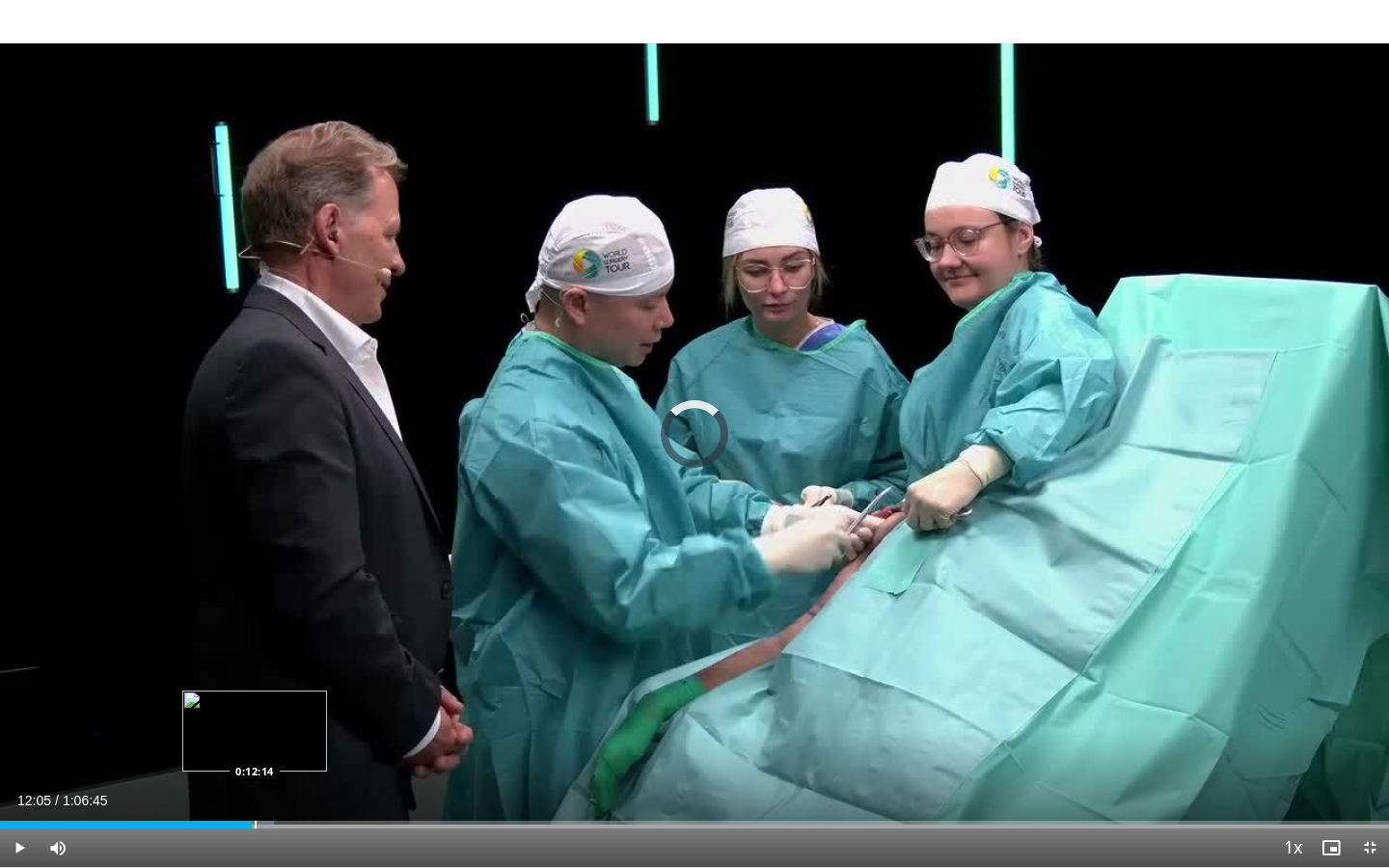 click at bounding box center (256, 825) 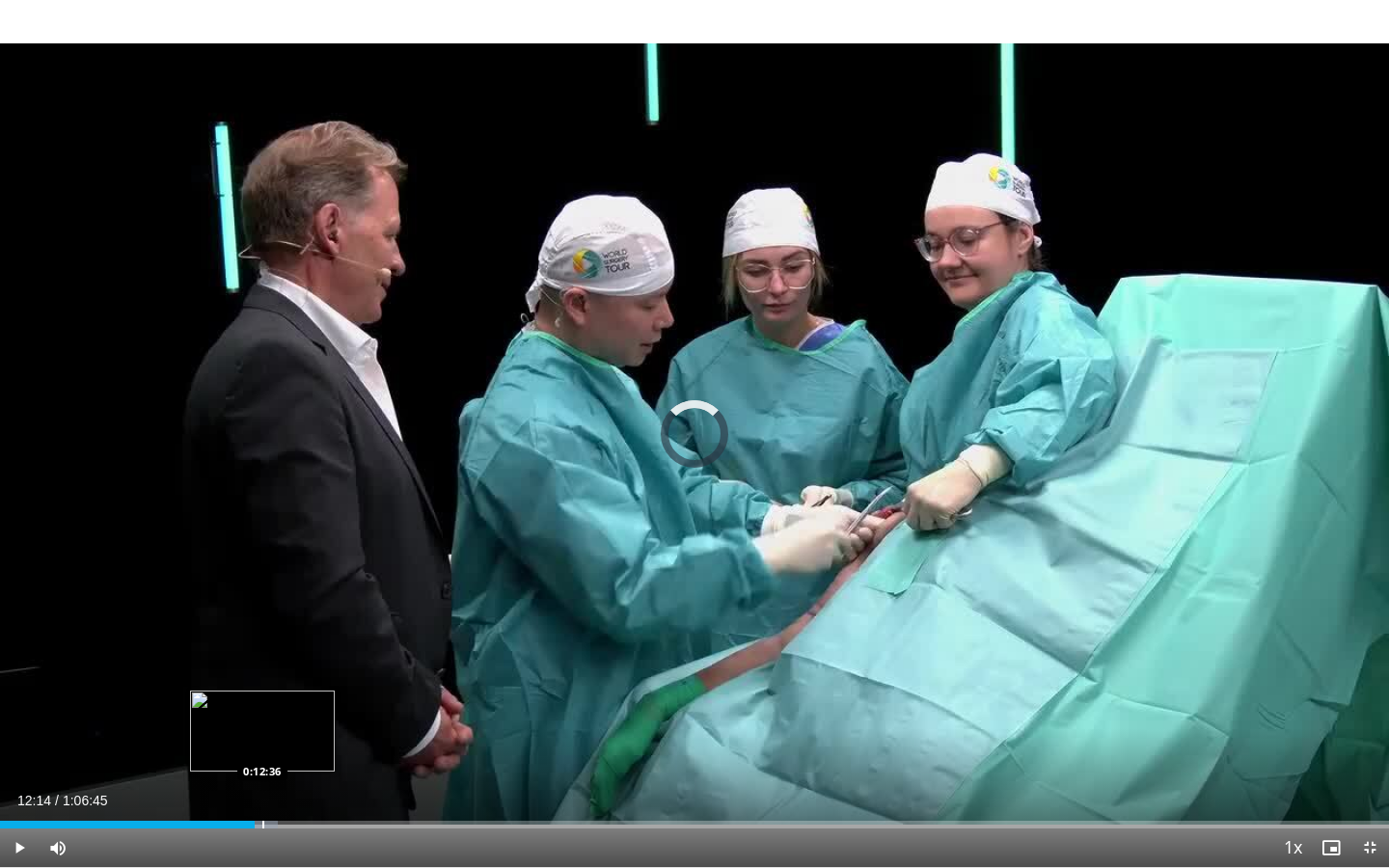 click at bounding box center [263, 825] 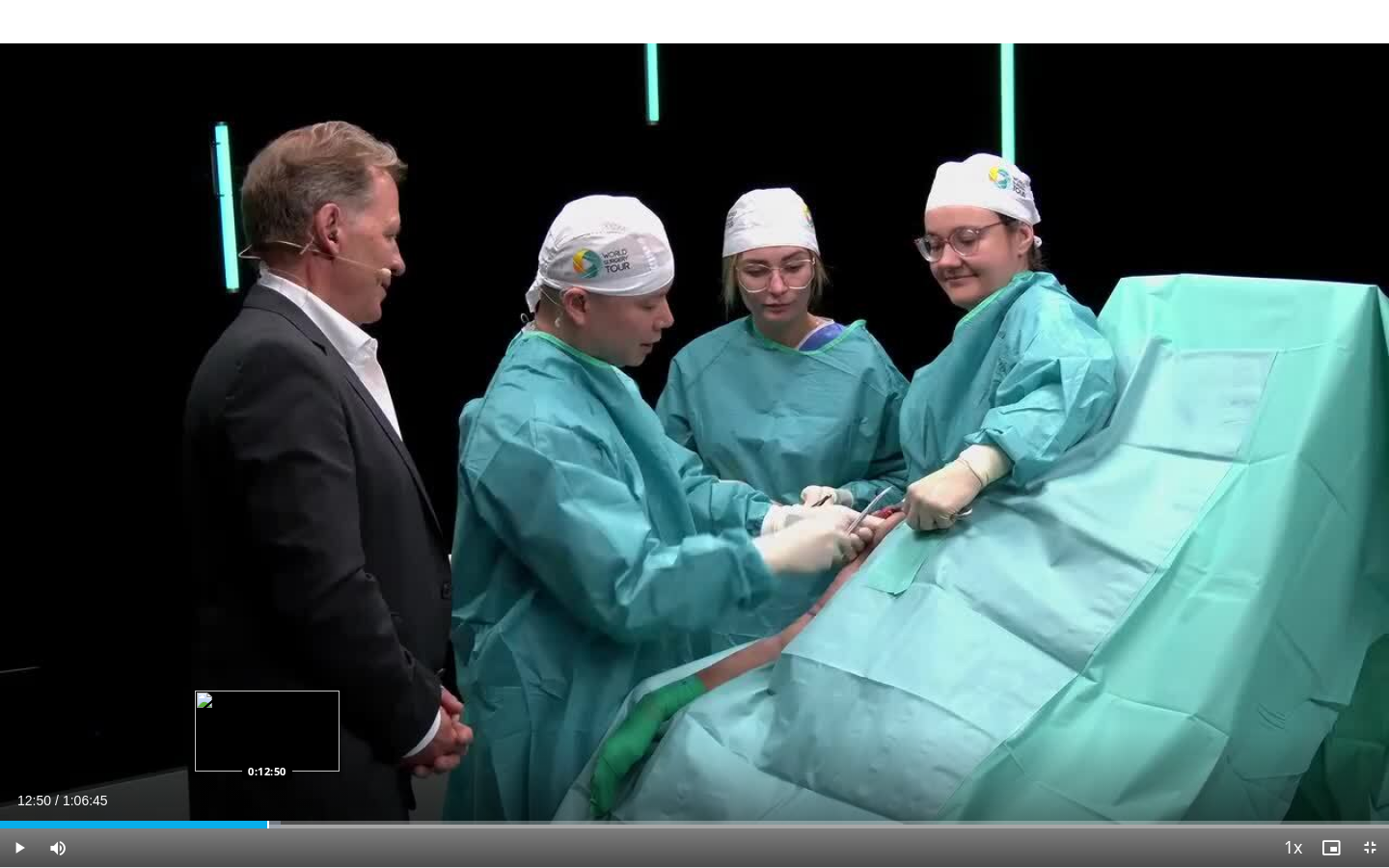 click at bounding box center (268, 825) 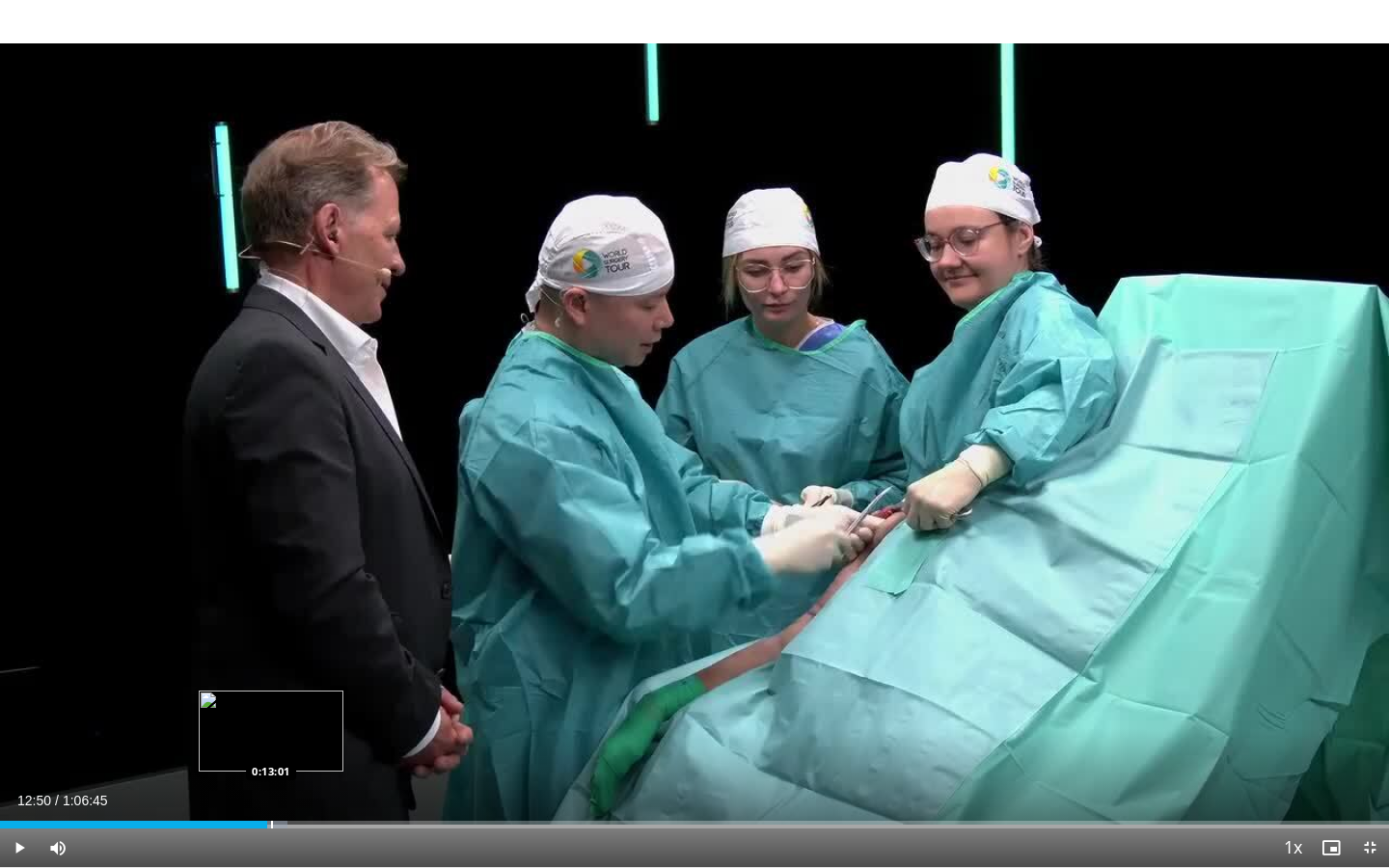 click at bounding box center (272, 825) 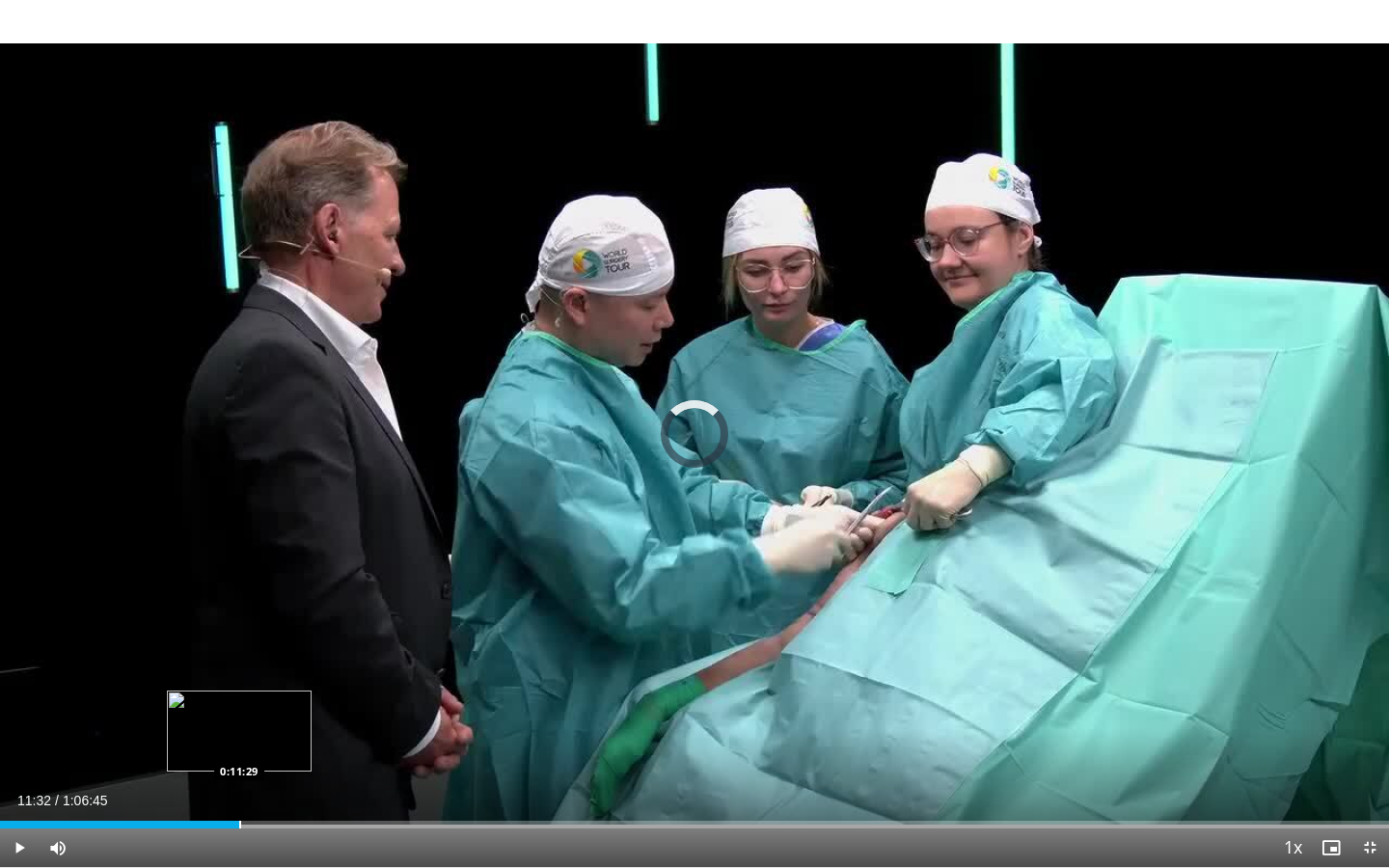 drag, startPoint x: 271, startPoint y: 826, endPoint x: 238, endPoint y: 827, distance: 33.0151 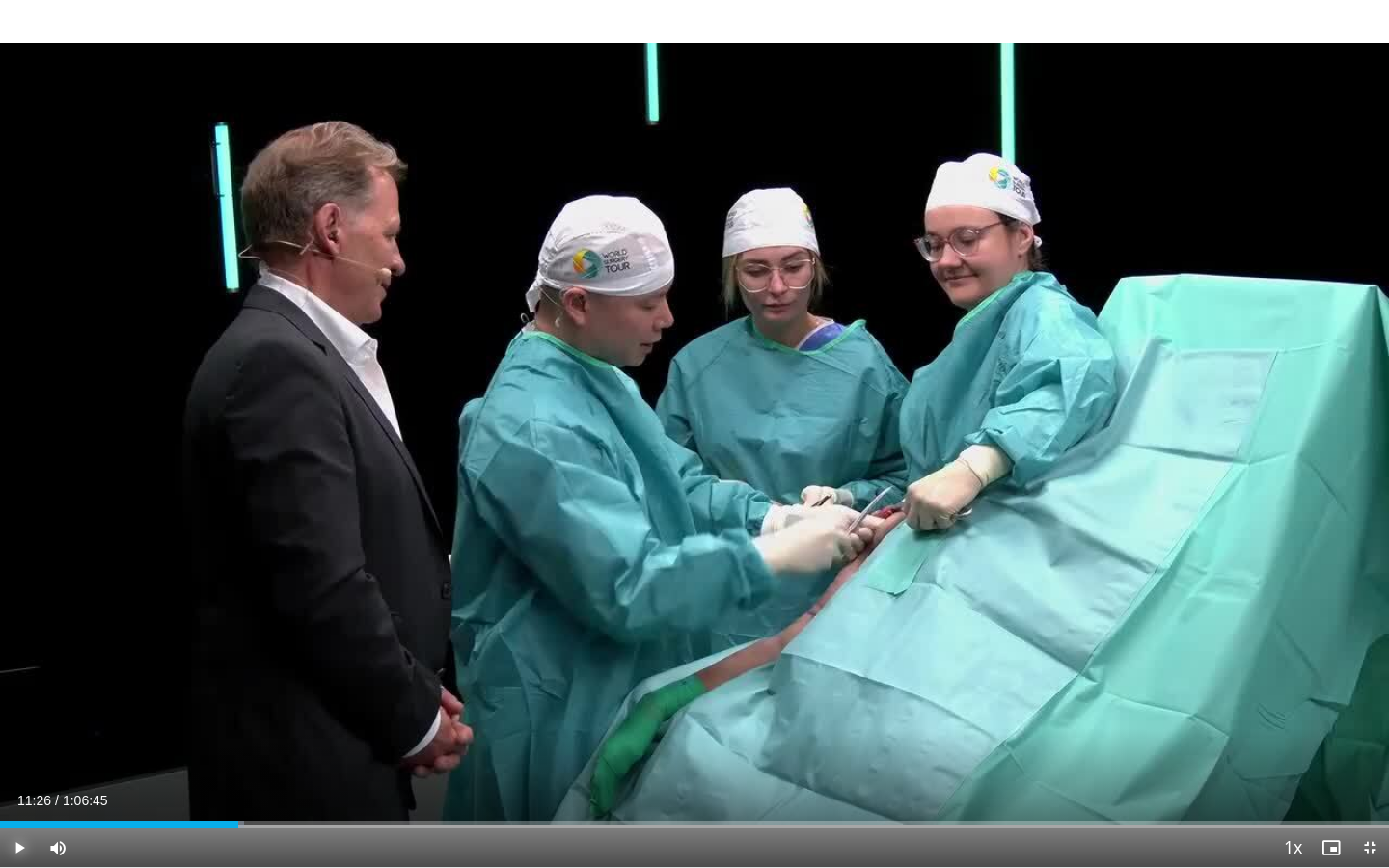 click at bounding box center (19, 848) 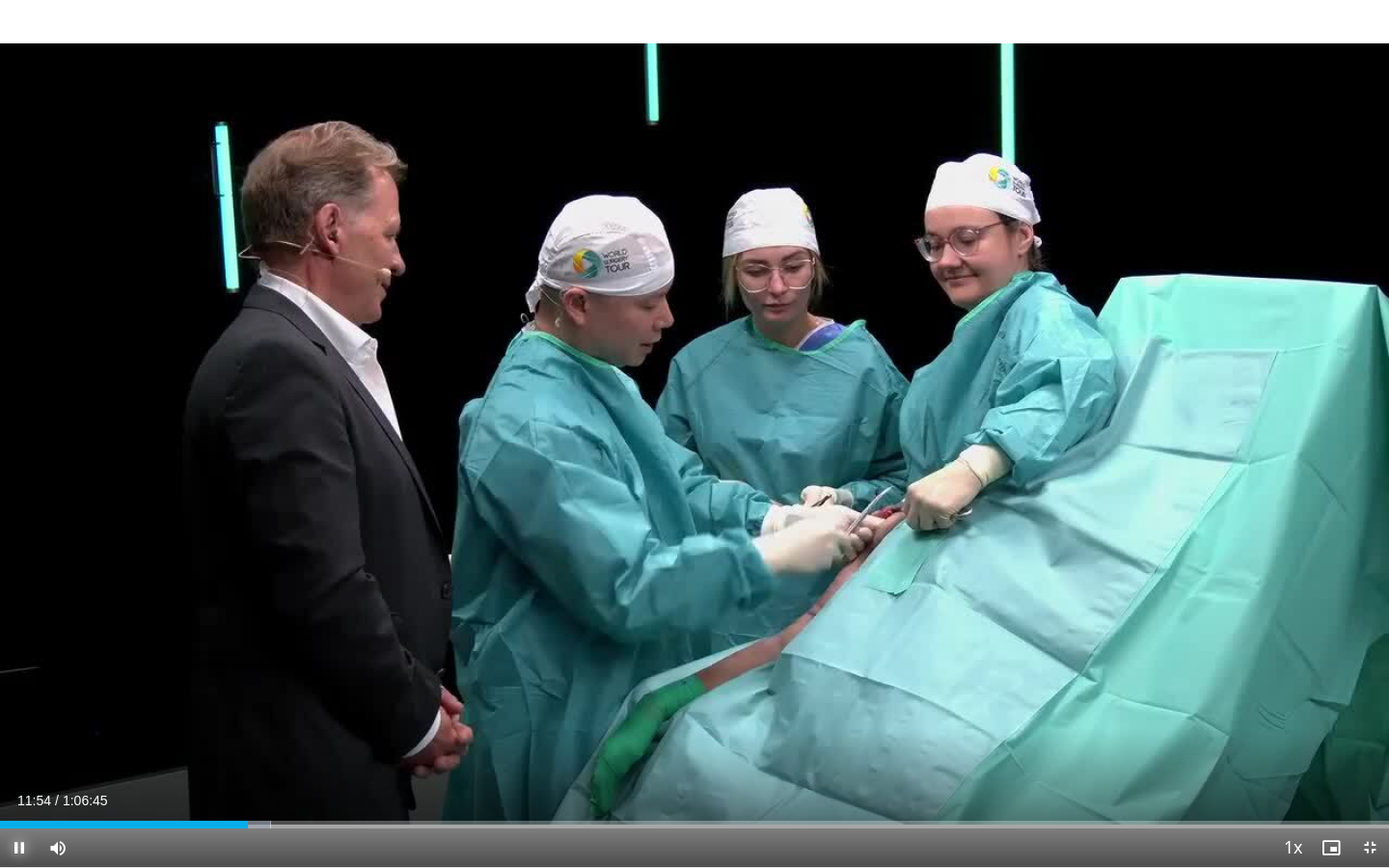 click at bounding box center (19, 848) 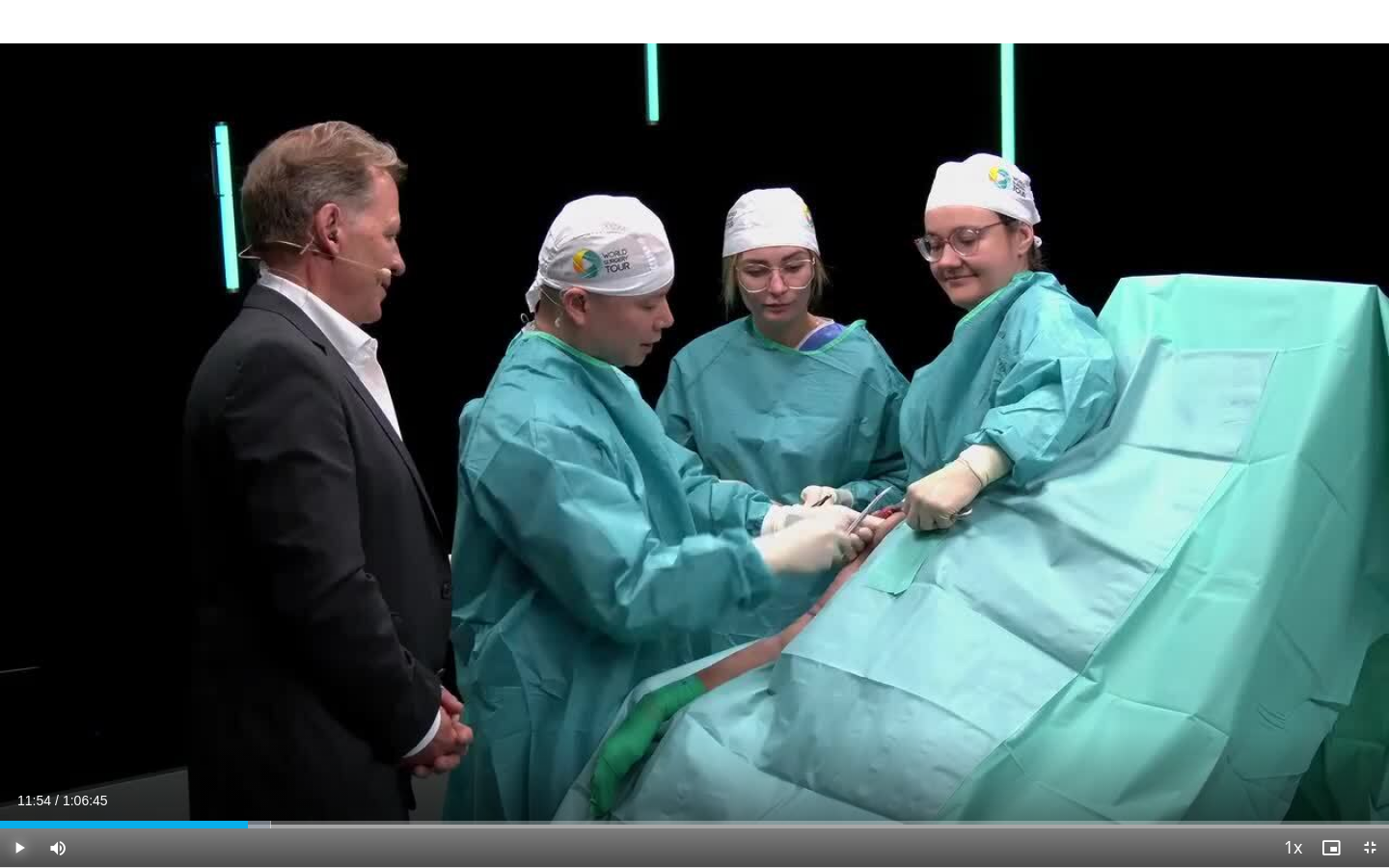 type 